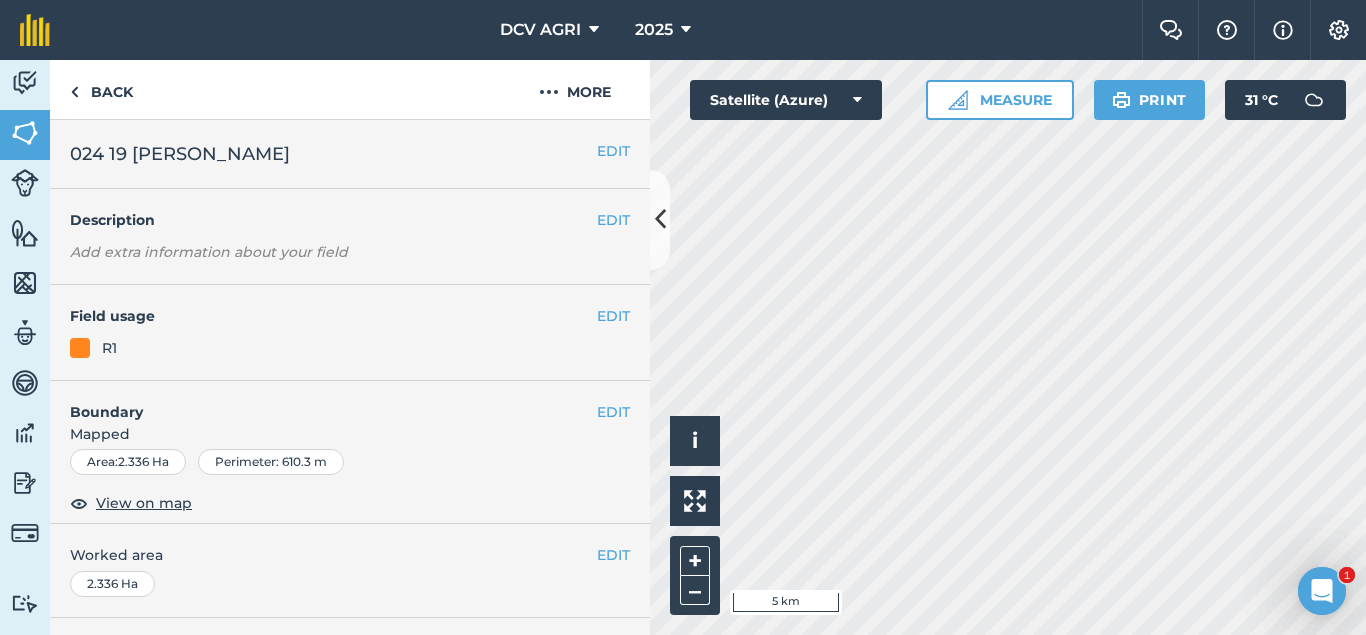 scroll, scrollTop: 0, scrollLeft: 0, axis: both 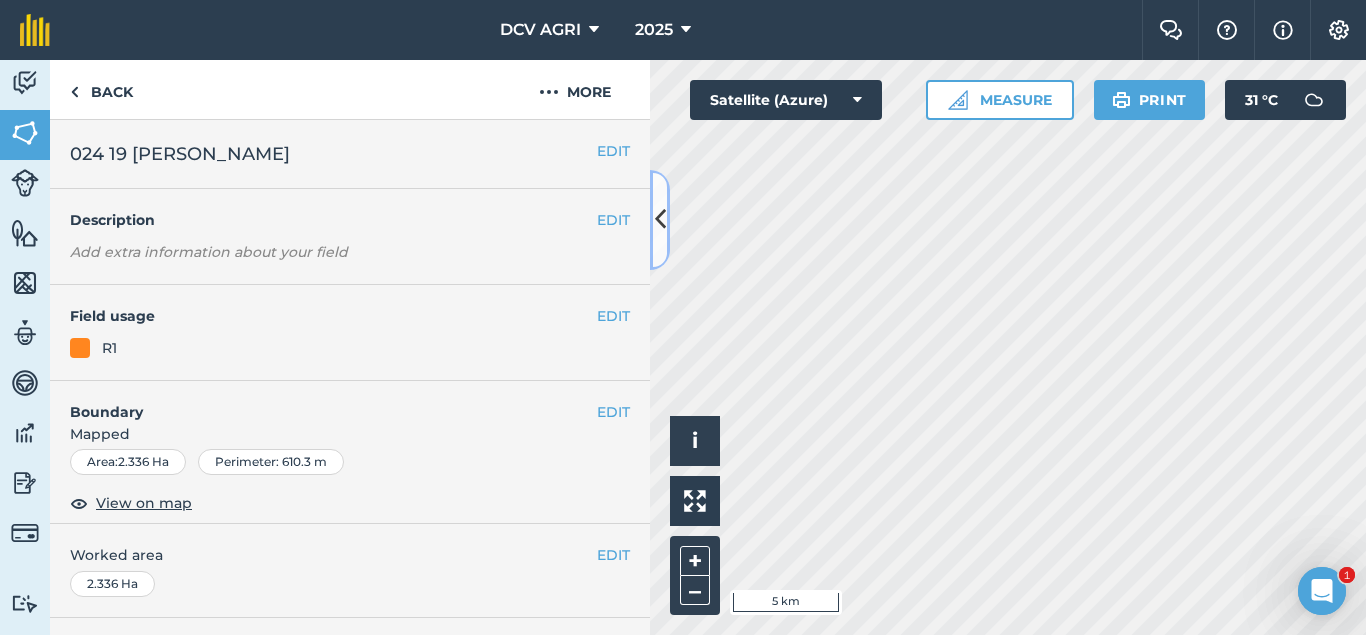 click at bounding box center (660, 219) 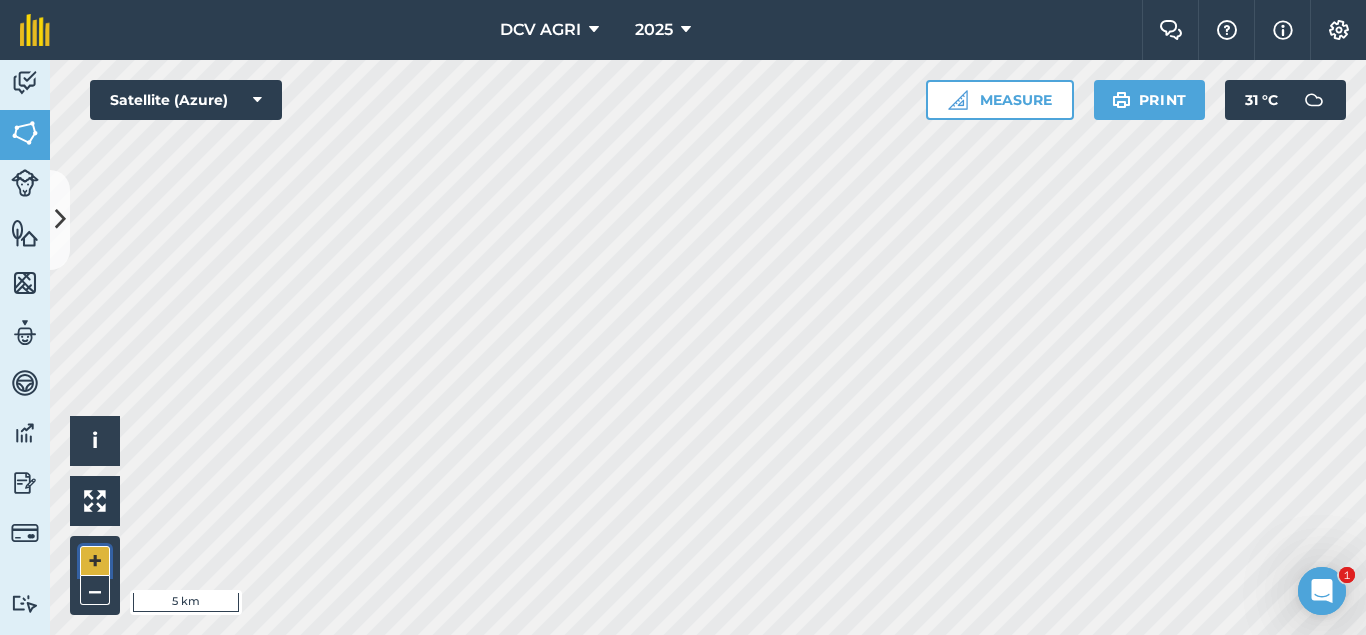 click on "+" at bounding box center (95, 561) 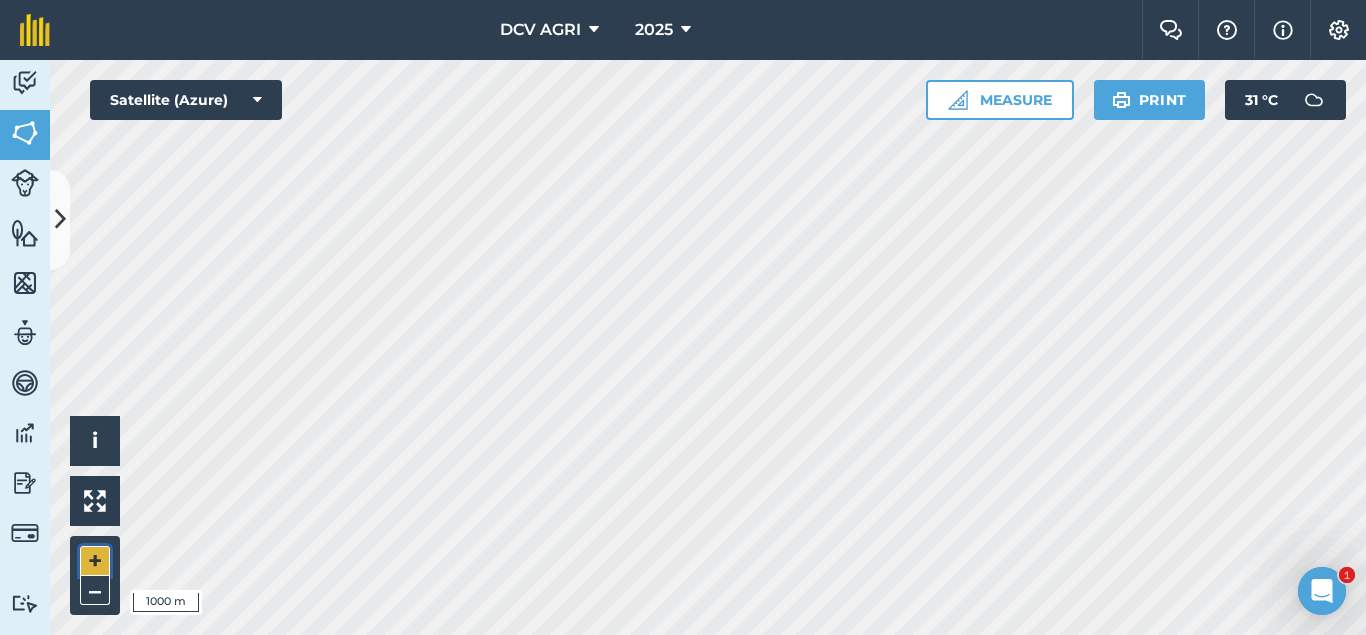 click on "+" at bounding box center (95, 561) 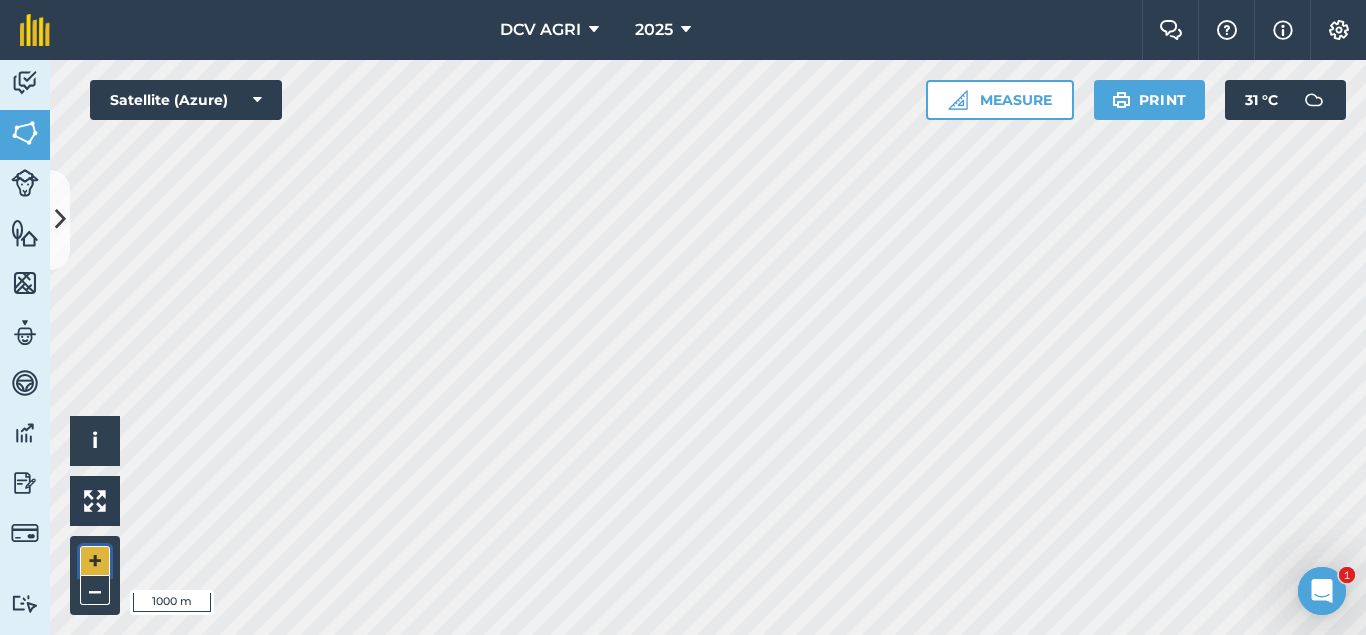 click on "+" at bounding box center [95, 561] 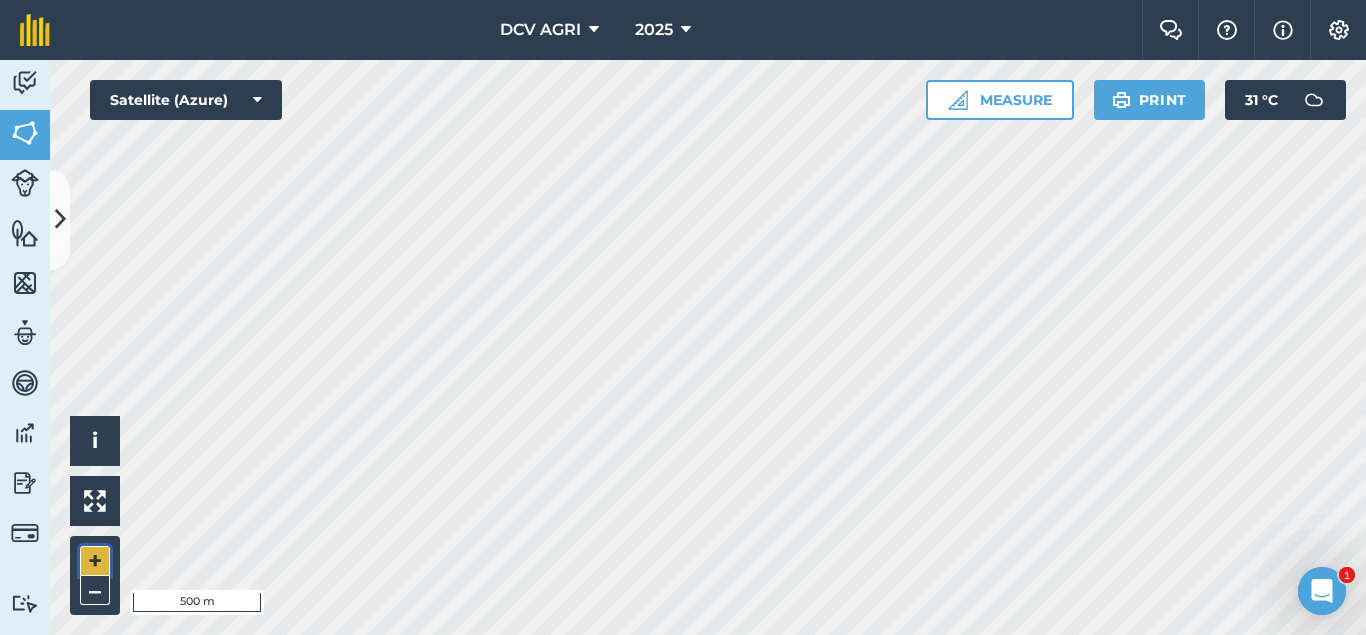 click on "+" at bounding box center (95, 561) 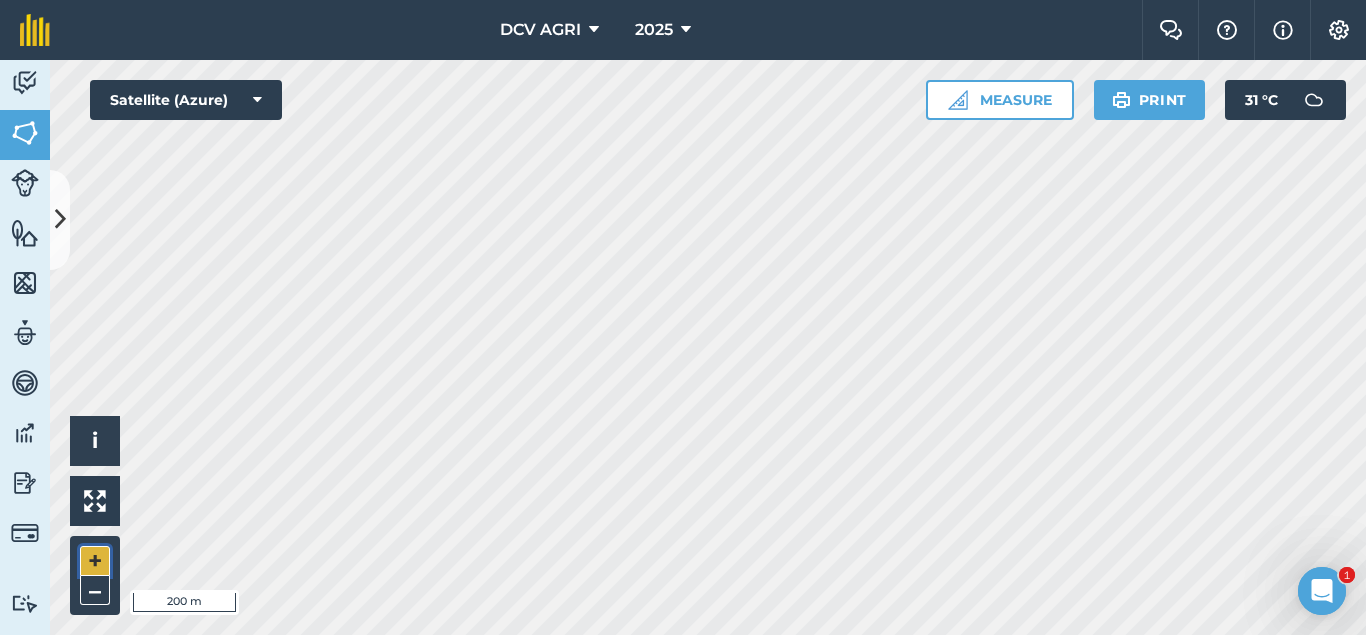click on "+" at bounding box center [95, 561] 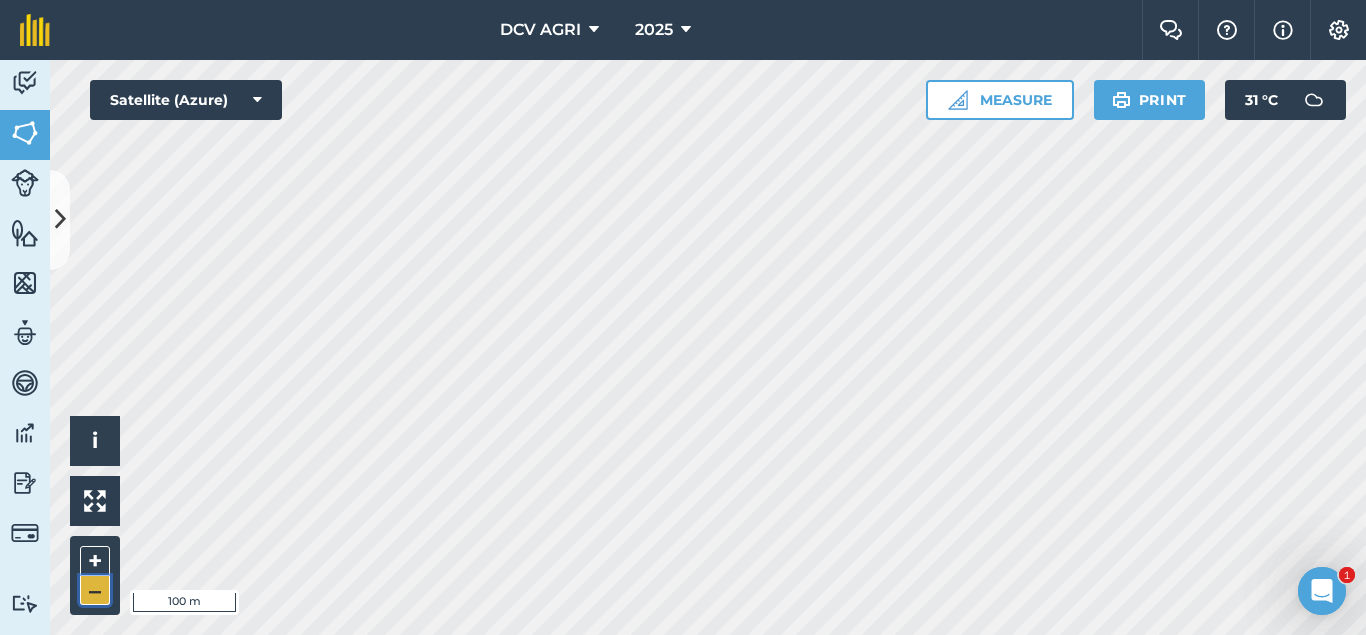 click on "–" at bounding box center [95, 590] 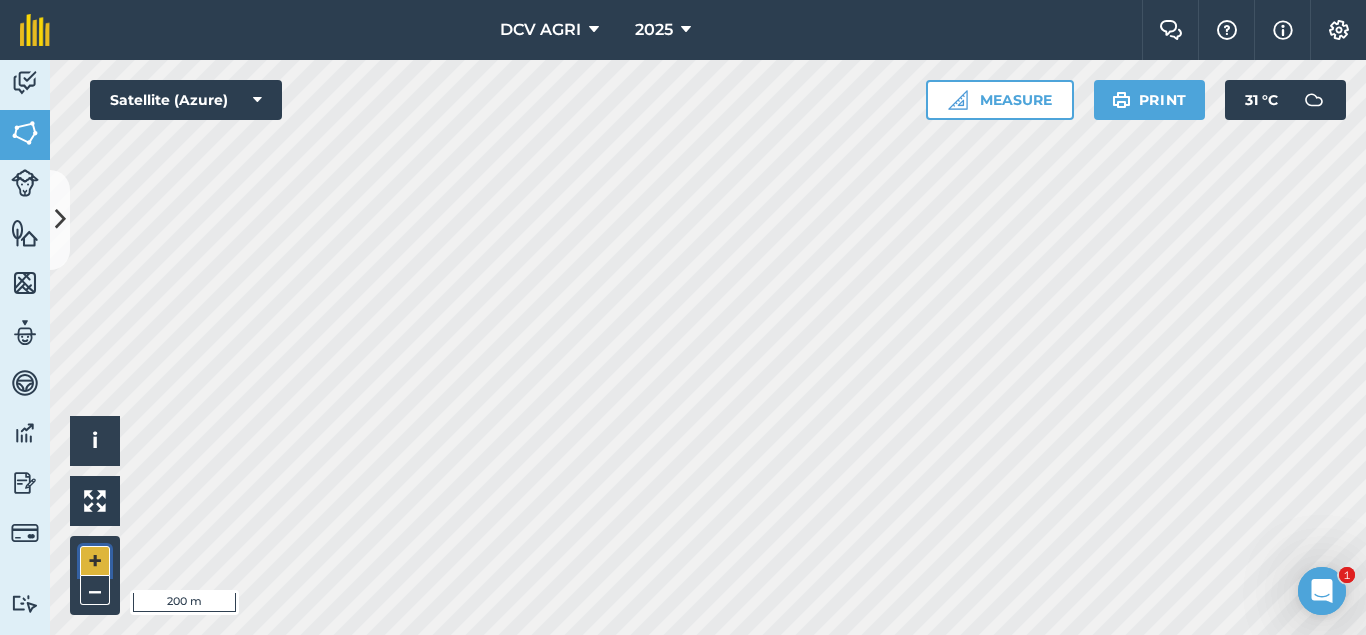 click on "+" at bounding box center (95, 561) 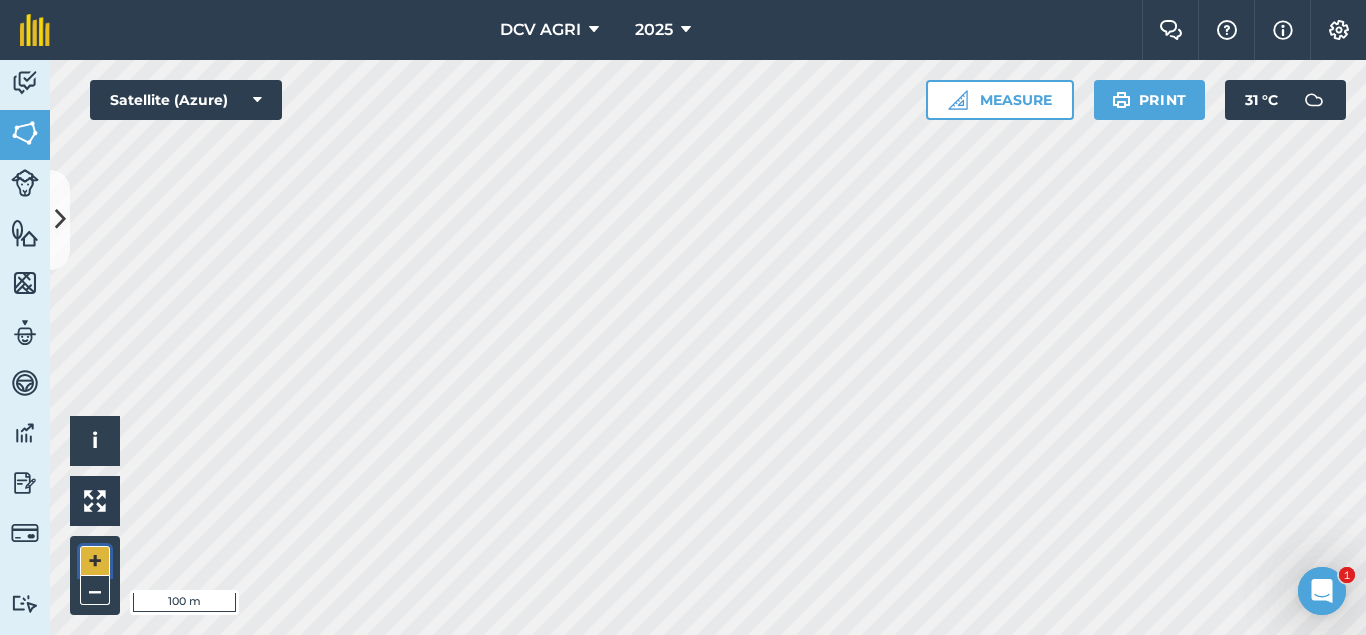 click on "+" at bounding box center (95, 561) 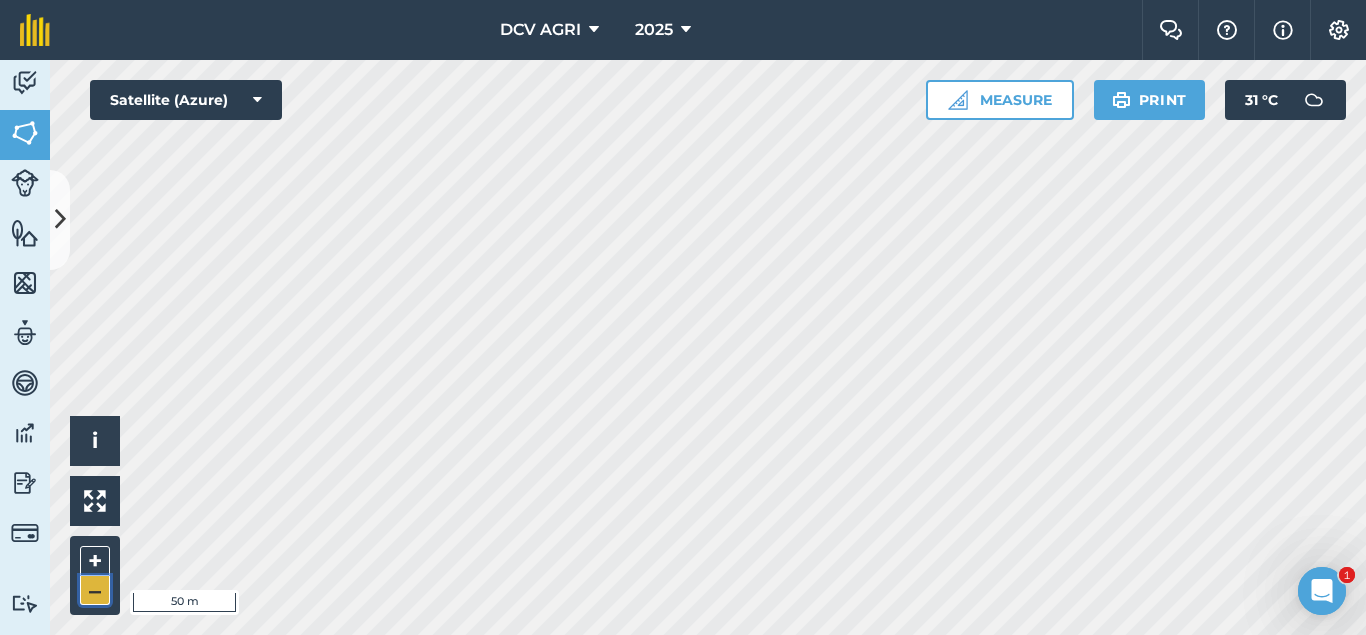click on "–" at bounding box center (95, 590) 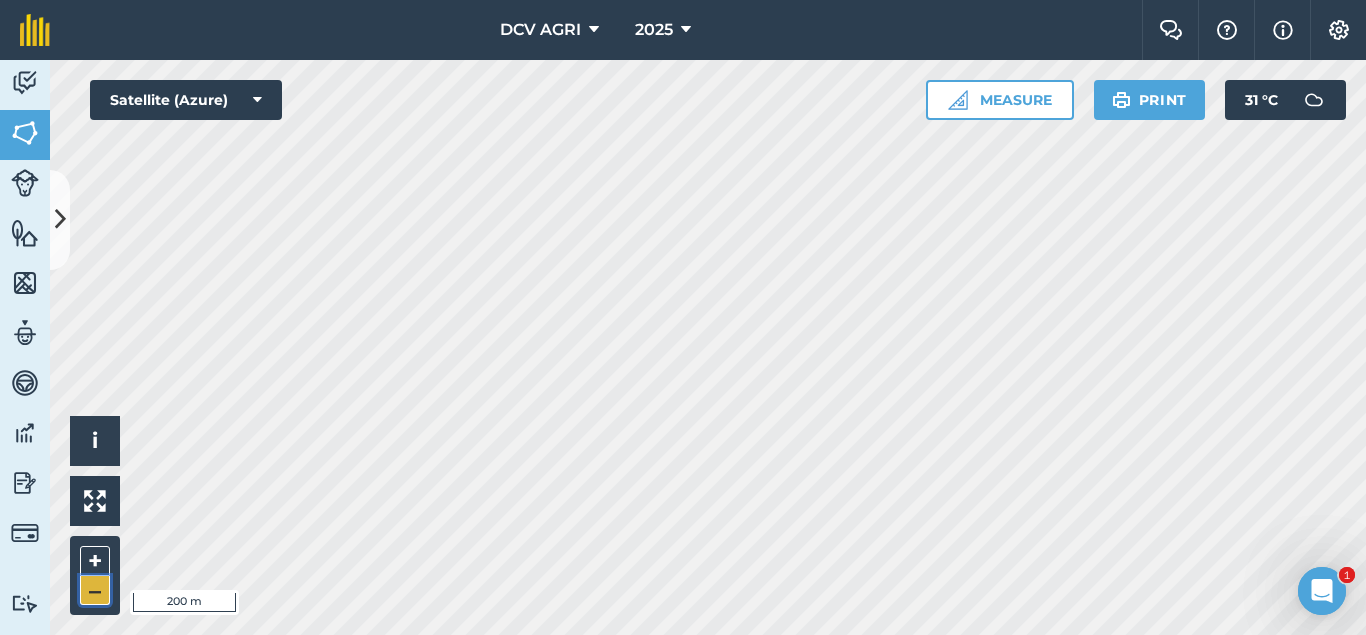 click on "–" at bounding box center (95, 590) 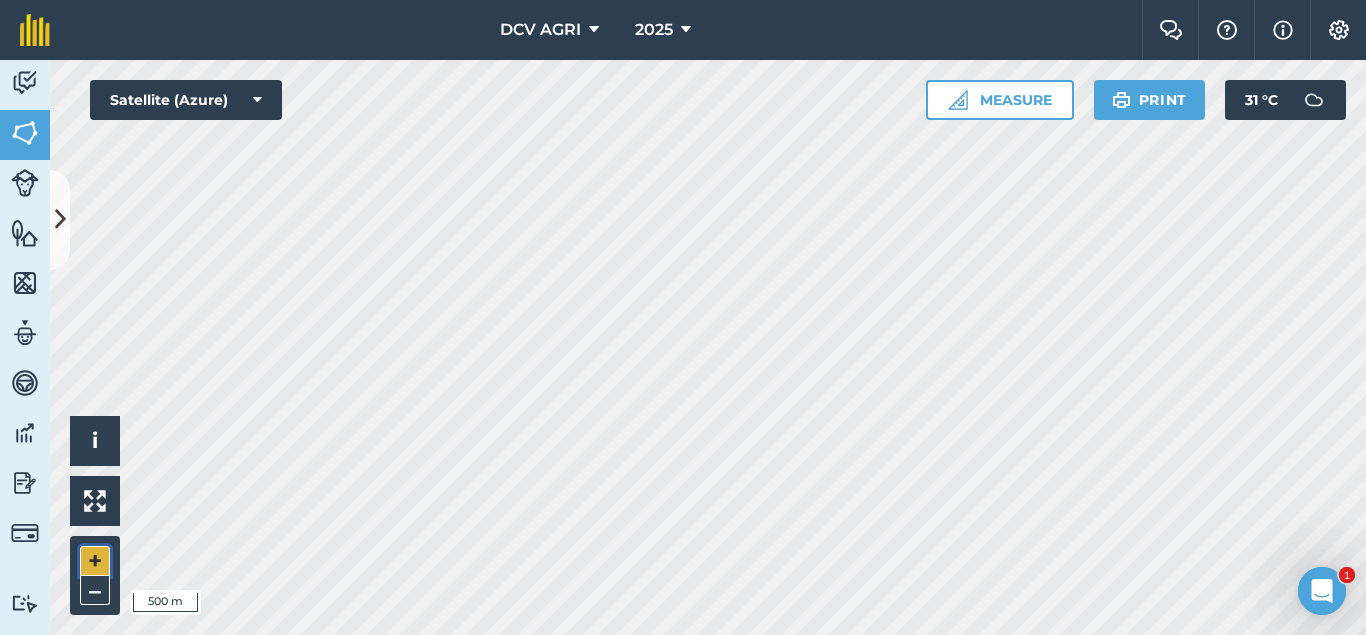 click on "+" at bounding box center [95, 561] 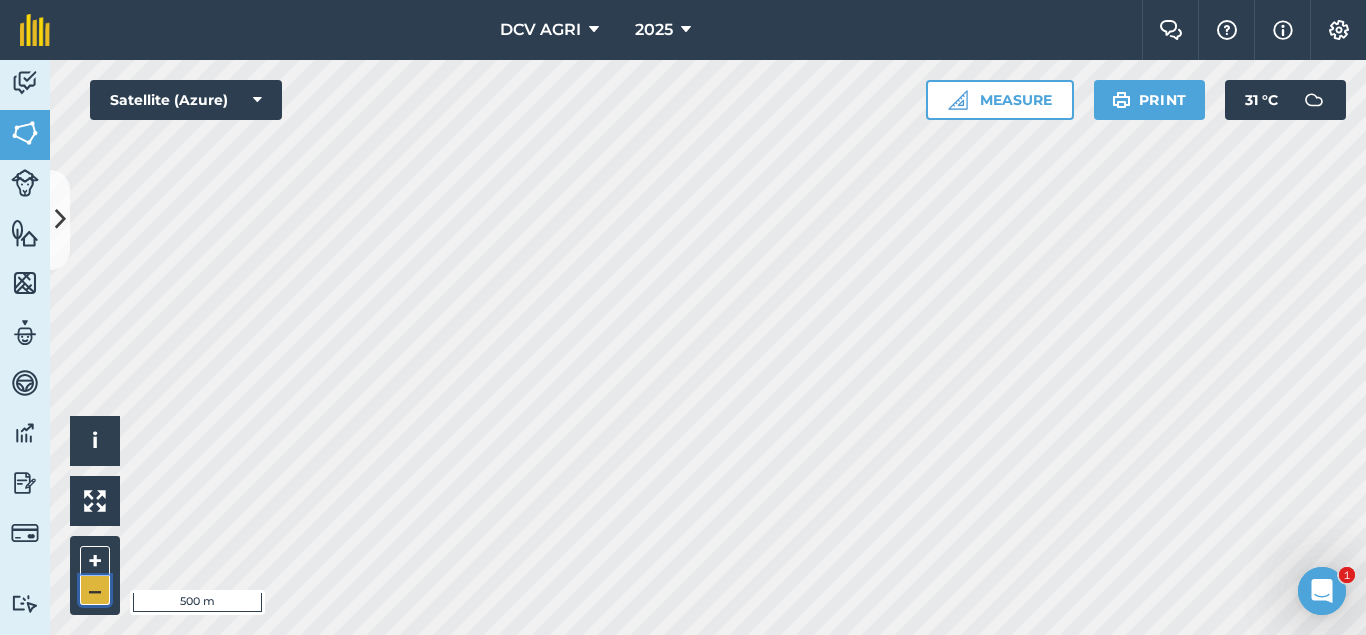click on "–" at bounding box center [95, 590] 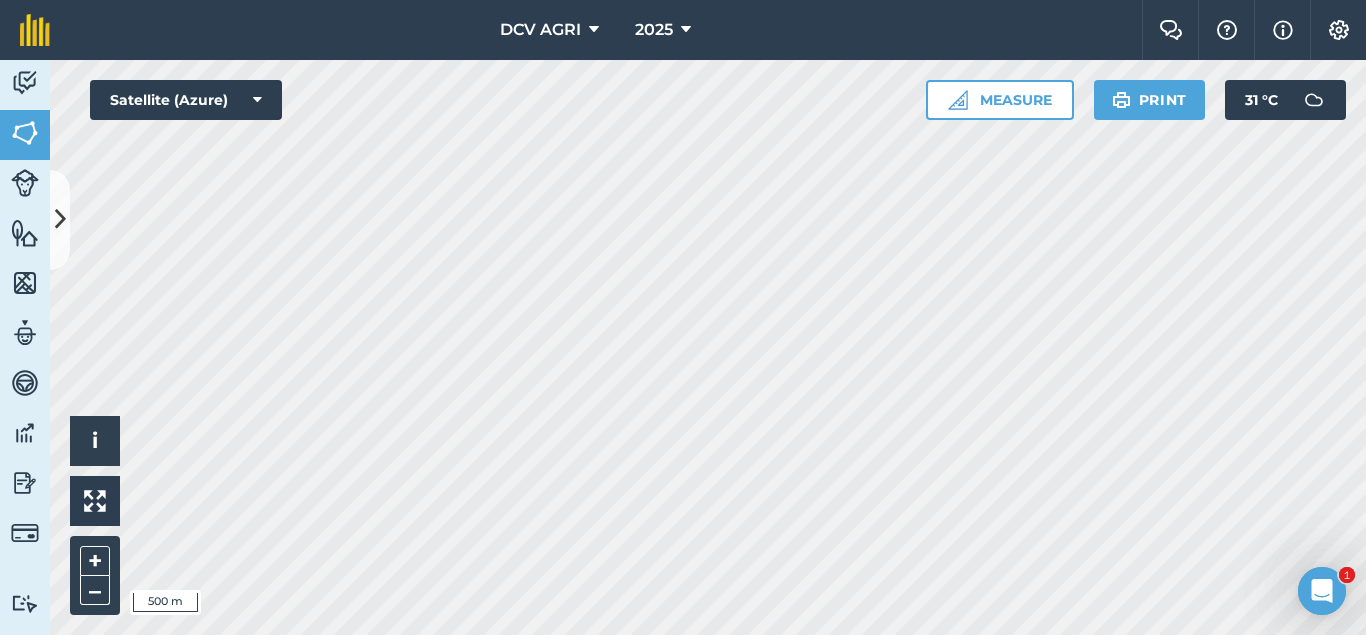 click on "+ –" at bounding box center [95, 575] 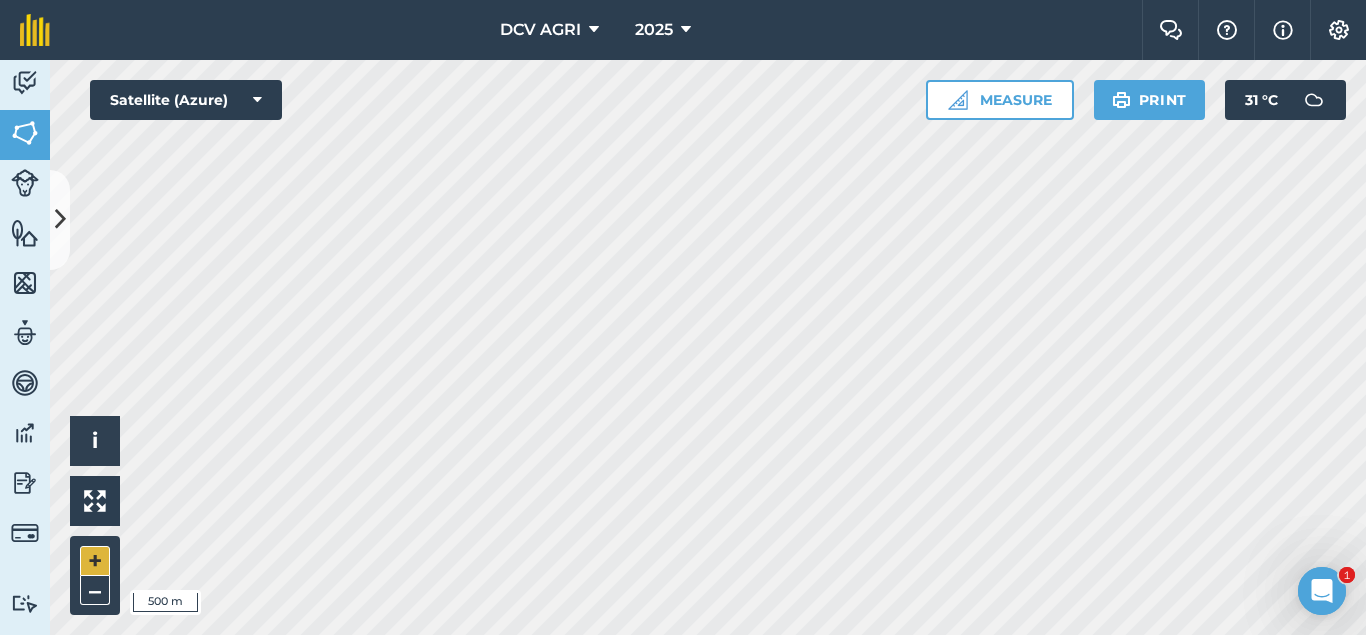 drag, startPoint x: 79, startPoint y: 556, endPoint x: 99, endPoint y: 559, distance: 20.22375 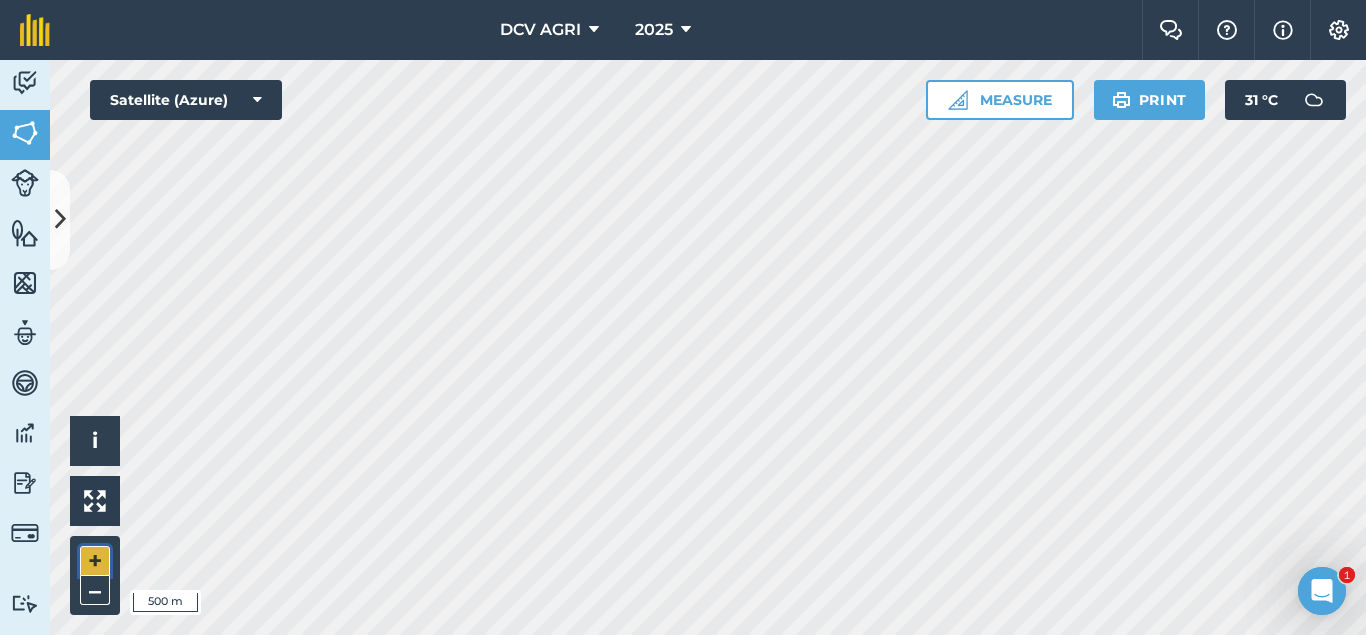 click on "+" at bounding box center [95, 561] 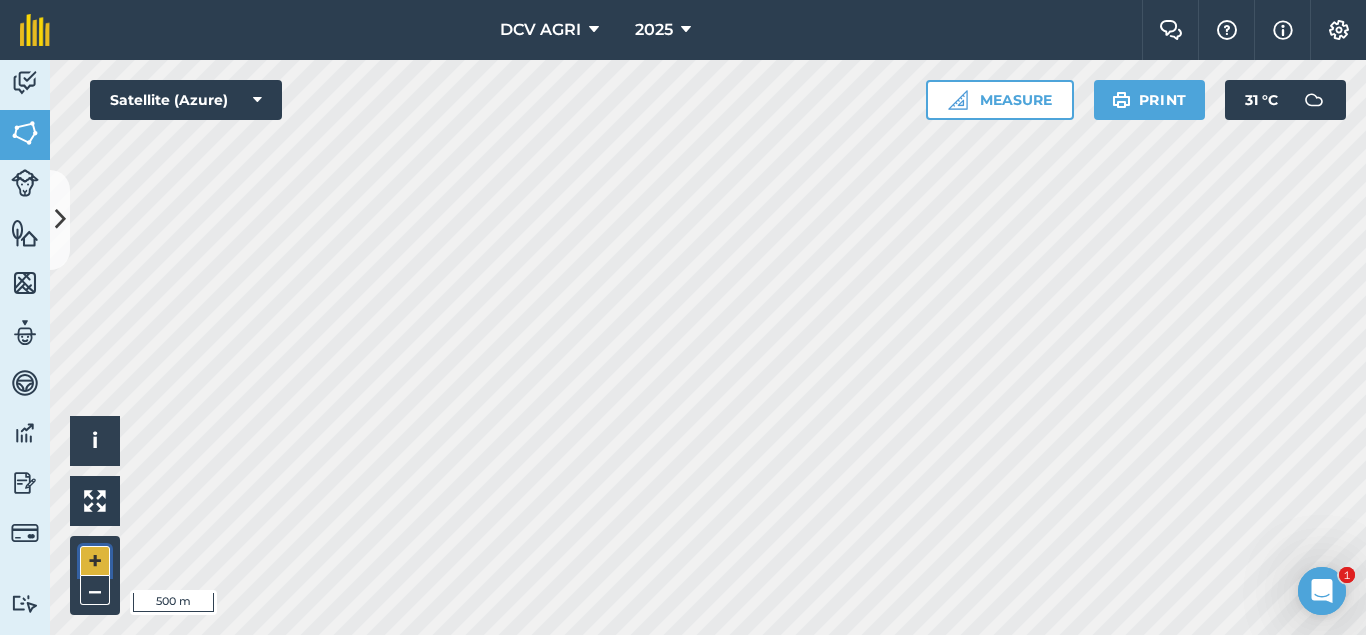click on "+" at bounding box center [95, 561] 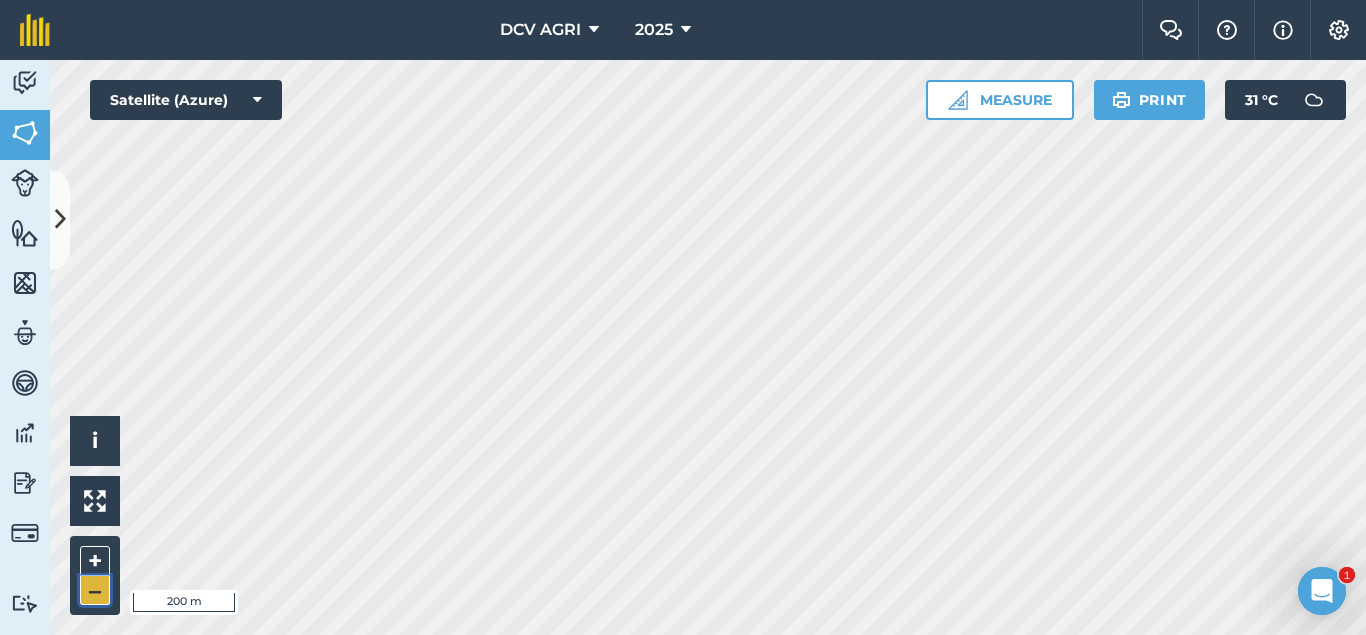 click on "–" at bounding box center [95, 590] 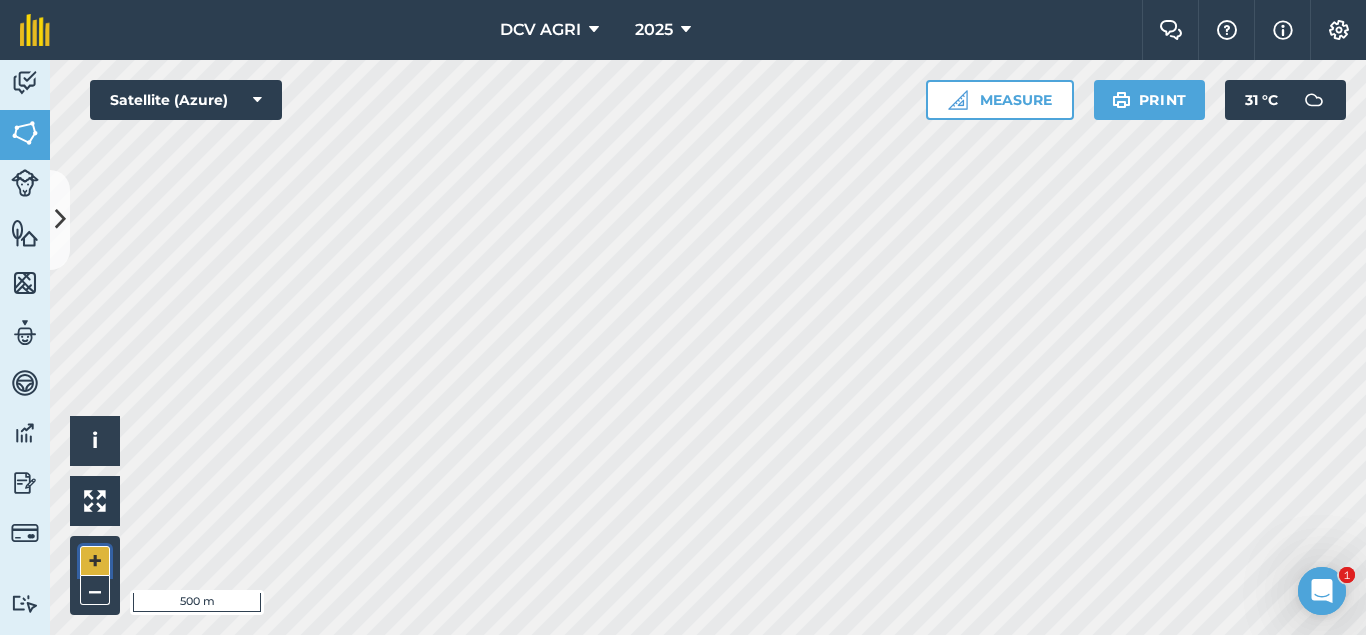 click on "+" at bounding box center (95, 561) 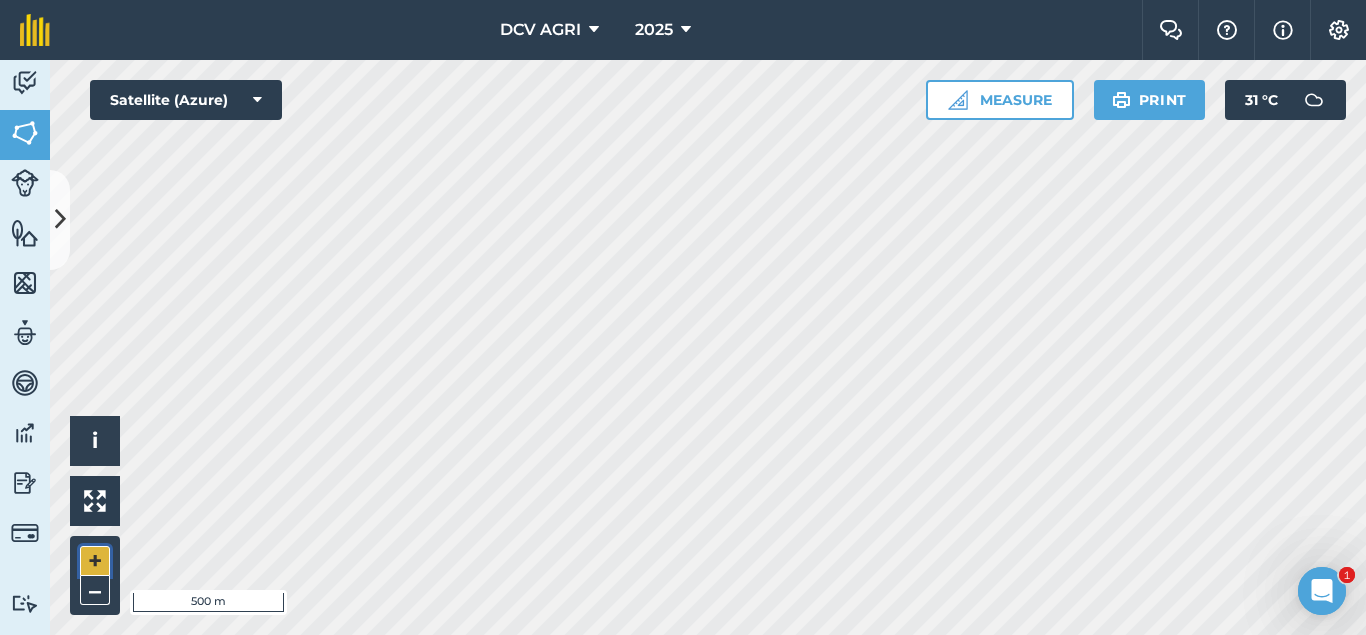click on "+" at bounding box center (95, 561) 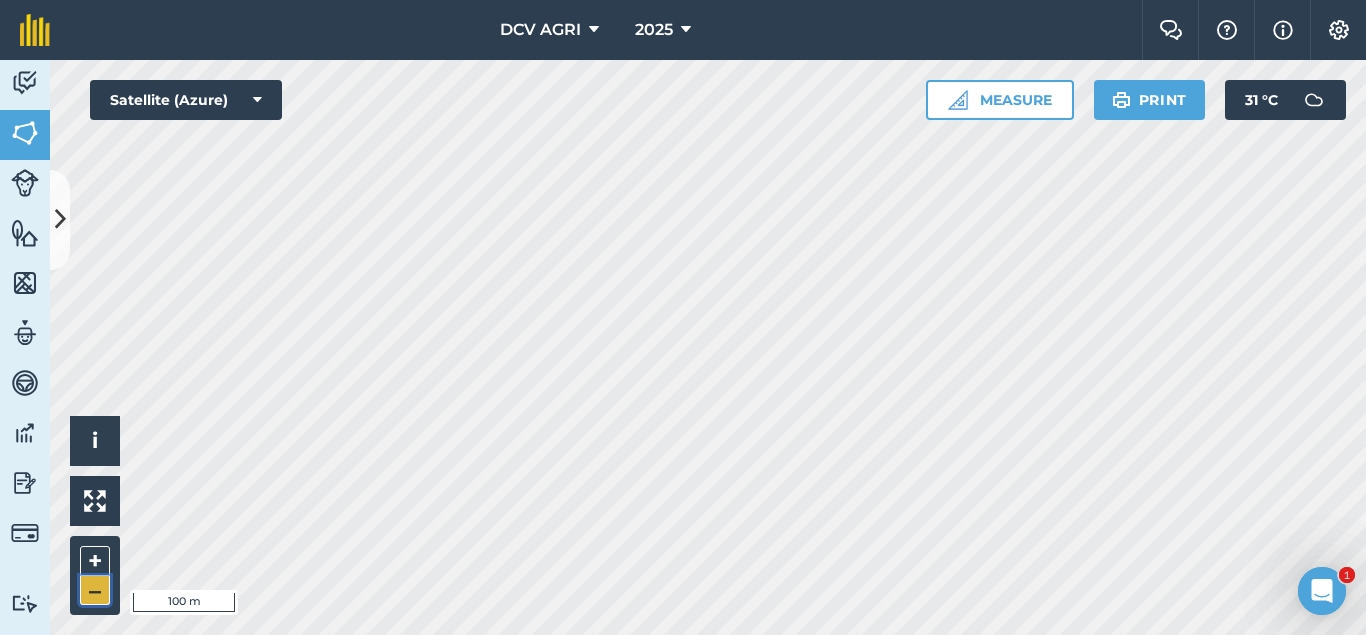 click on "–" at bounding box center (95, 590) 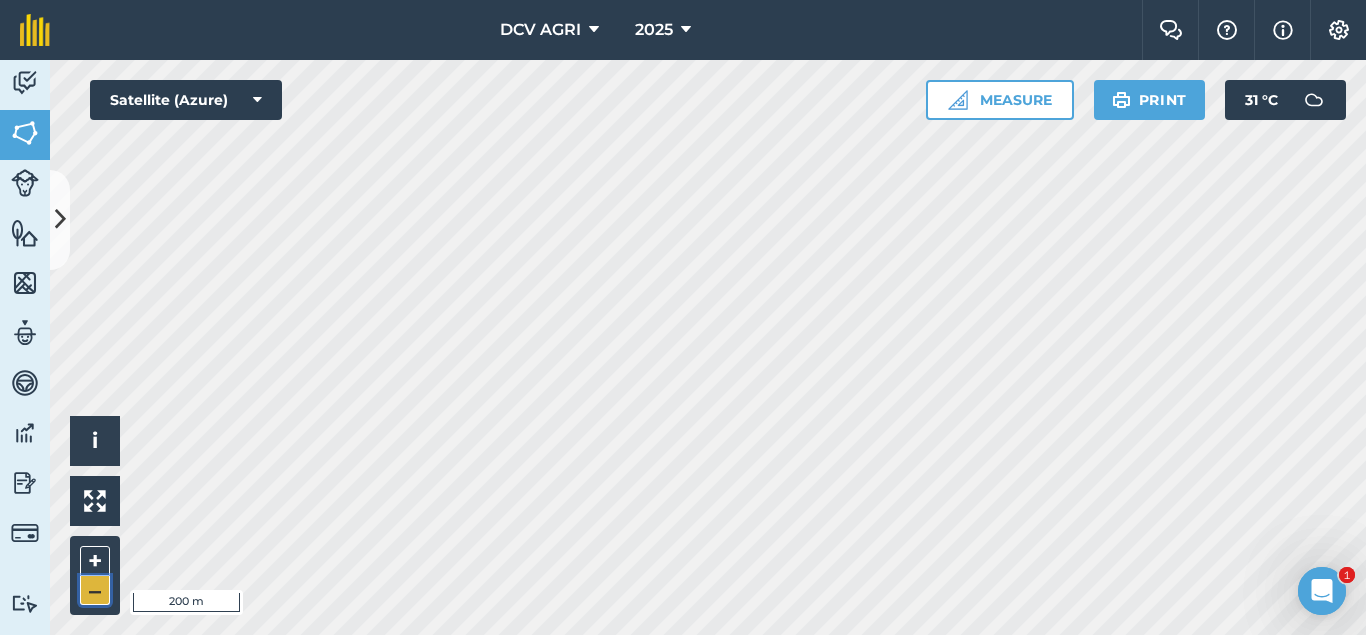 click on "–" at bounding box center [95, 590] 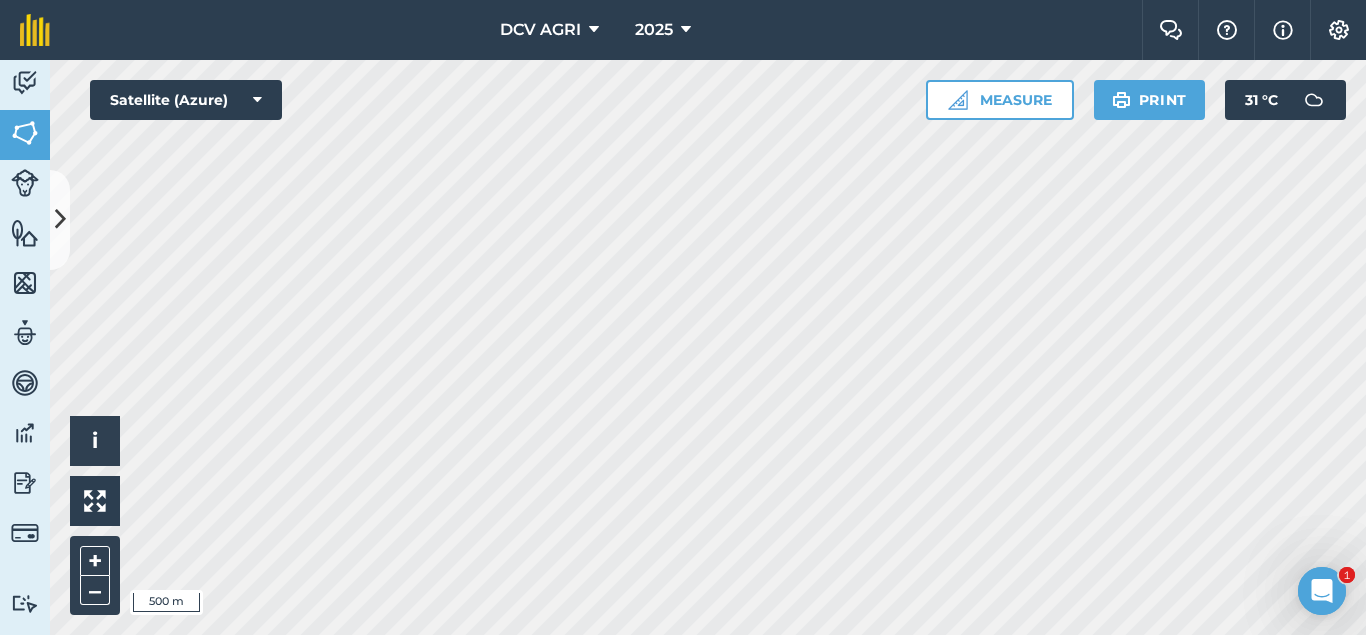 click on "DCV AGRI 2025 Farm Chat Help Info Settings DCV AGRI  -  2025 Reproduced with the permission of  Microsoft Printed on  [DATE] Field usages No usage set 011 HILUCTUGAN 012 KANAWAGAN 013 [GEOGRAPHIC_DATA] 014 POBLACION 021 ESTRERA 022 SAGKA 023 [GEOGRAPHIC_DATA]-O 024 [GEOGRAPHIC_DATA] 031 [GEOGRAPHIC_DATA] 032 [GEOGRAPHIC_DATA] 033 AGUITING 034 CANUCHI 041 MATICA-A 042 KADAUHAN 051 CAGBUHANGIN 052 CATAYUM 061 BAILAN 062 [GEOGRAPHIC_DATA][PERSON_NAME] 063 TIPIK 064 CATMON 065 SABANG BA-O 066 [PERSON_NAME] 070 [PERSON_NAME] 071 COLISAO 081 DONGHOL 083 SUMANGA 084 PATAG 090 IPIL BILLET - FEB BILLET - JAN CAPAHI CUTBACKED END OF CONTRACT H0- POOR STAND H0-FOR LOADING H0-HARVEST COMPLETED H0-HARVESTED PARTIAL H0-PLOW OUT H0-PLOWED H1-JAN H10-OCT H11-NOV H12-DEC H2-FEB H3-MAR H4-APR H5-MAY H6-JUN H7-[DATE] H8-AUG H9-SEPT H9-SEPT MANUAL - FEB MANUAL - JAN NO FLY ZONE NOT ACCESSIBLE Other Other PLANT CANE PROJECTED NURSERY R1 R10 R2 R3 R4 R5 R6 SUGARCANE TPH 30 TPH 40 TPH 50 TPH 60 TPH 70 TPH 80 V 01-105 V 02-247 V 03-171 V 07-195 V 07-66 V 08-57 V 1683 / 07-66 V 2002-0359 V 2003-1895 V 84-524" at bounding box center [683, 317] 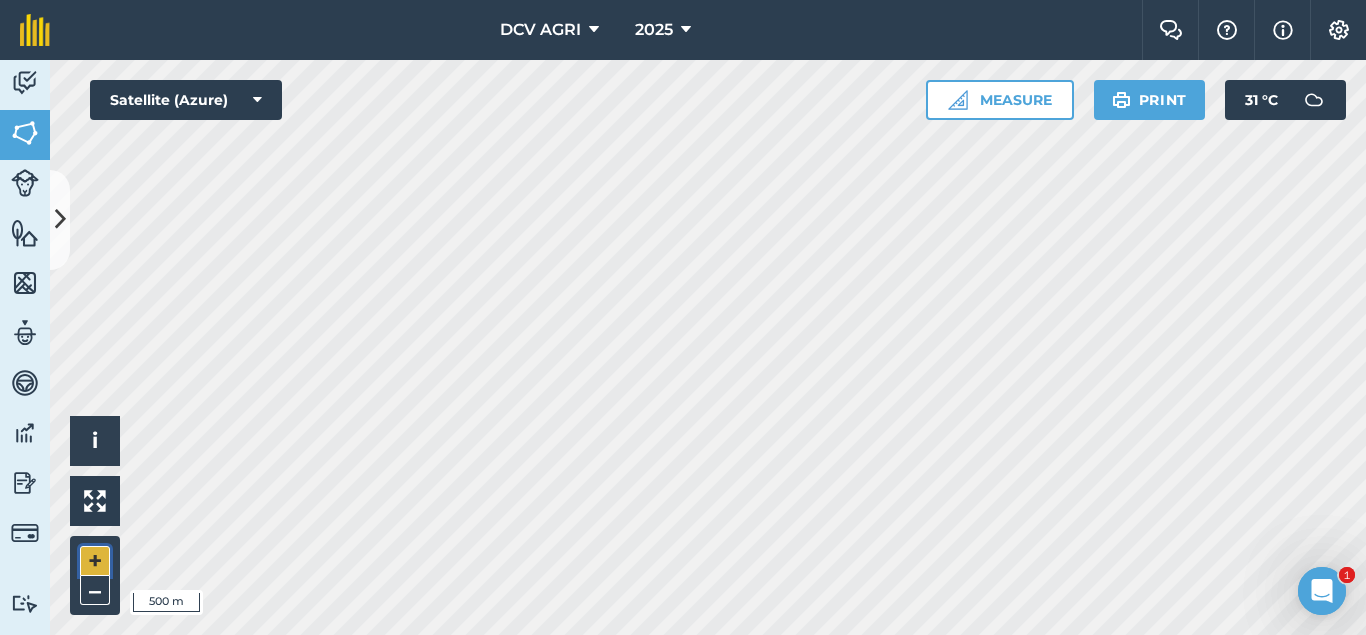click on "+" at bounding box center (95, 561) 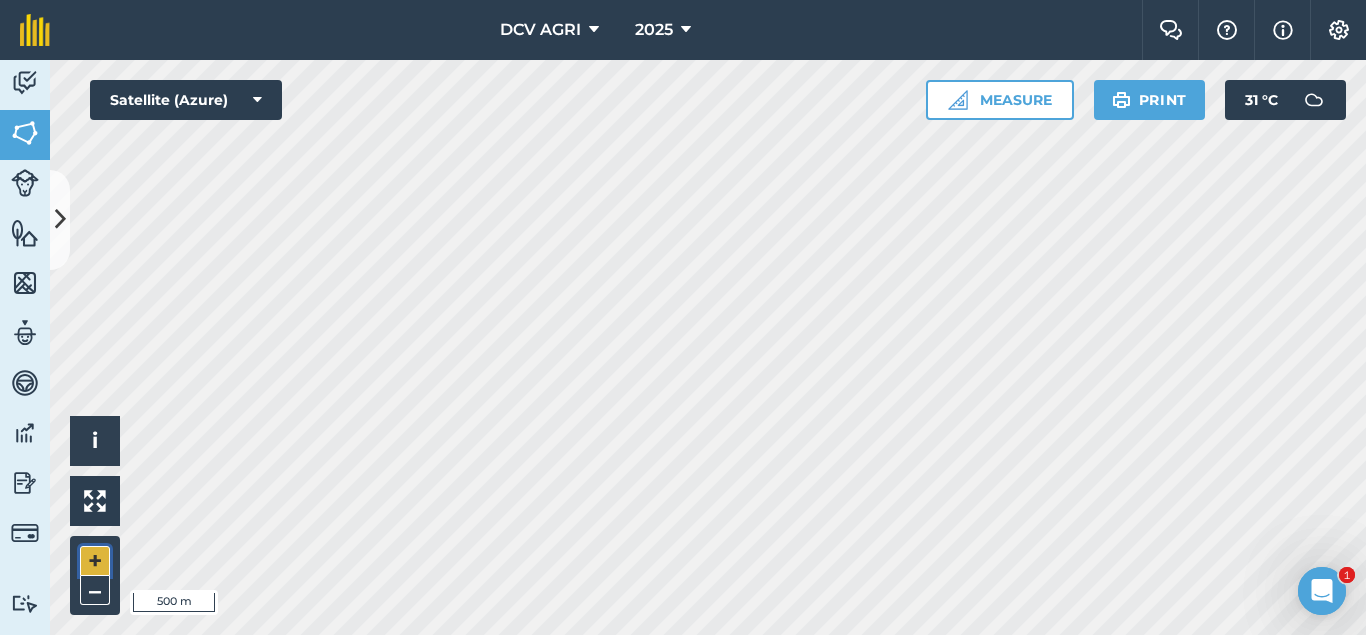 click on "+" at bounding box center (95, 561) 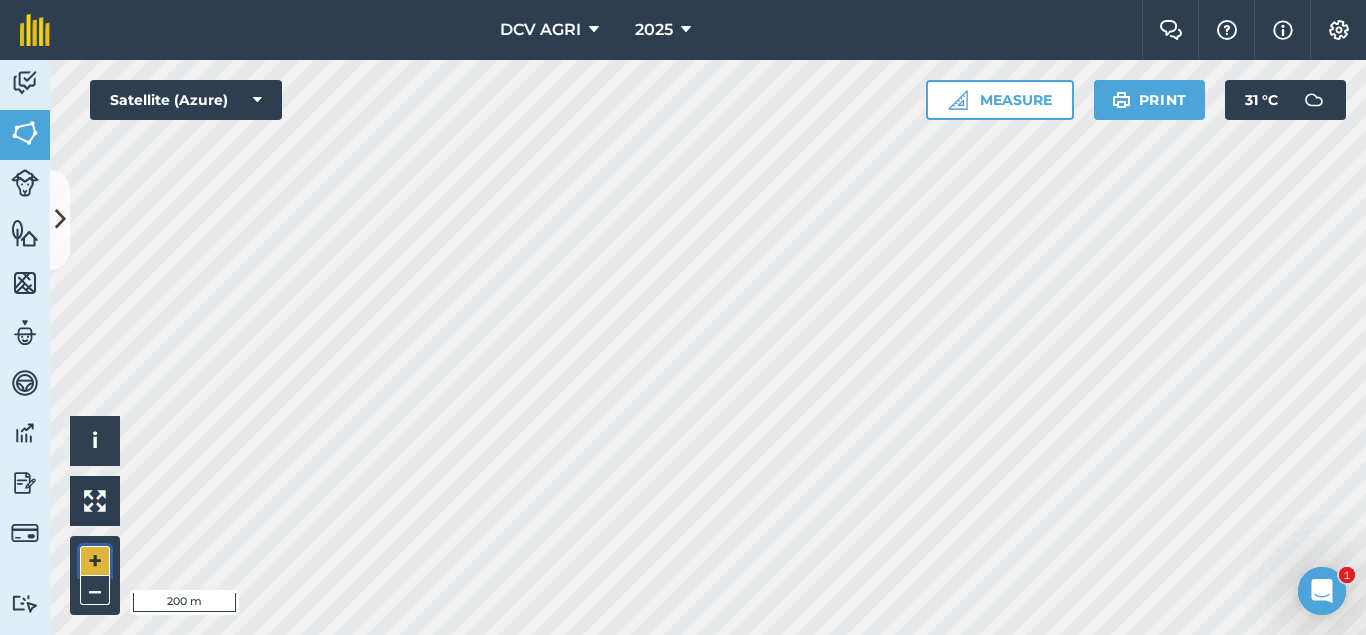 click on "+" at bounding box center [95, 561] 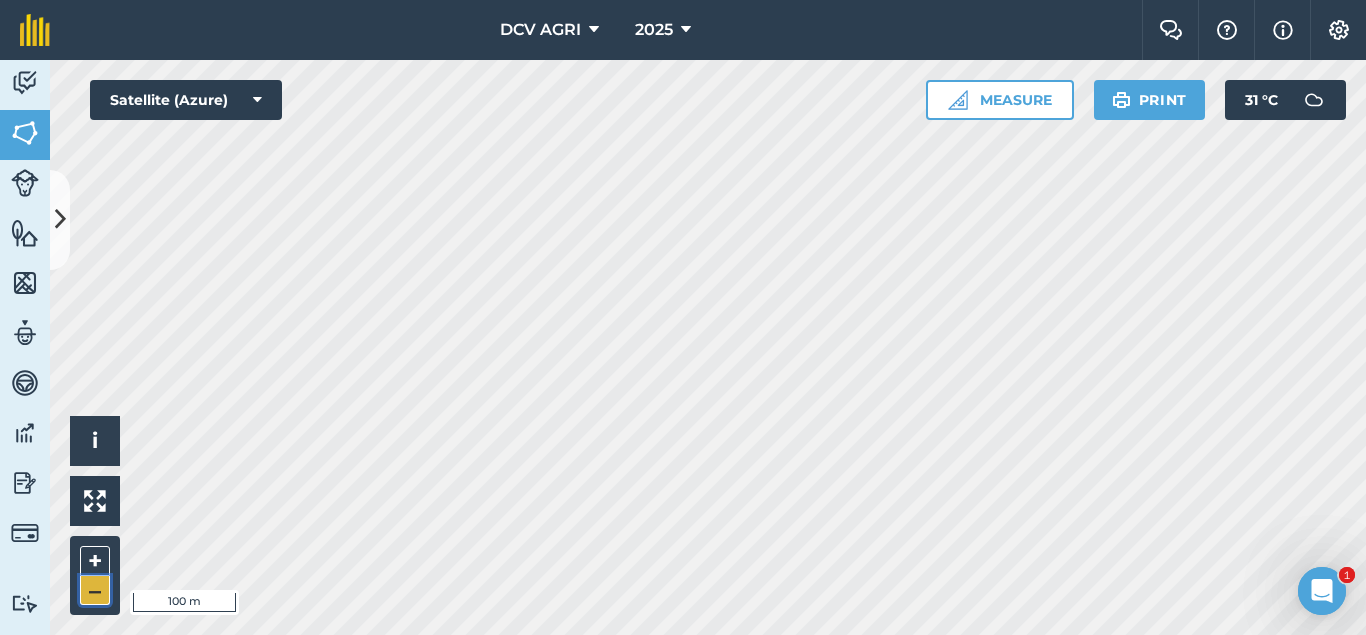 click on "–" at bounding box center [95, 590] 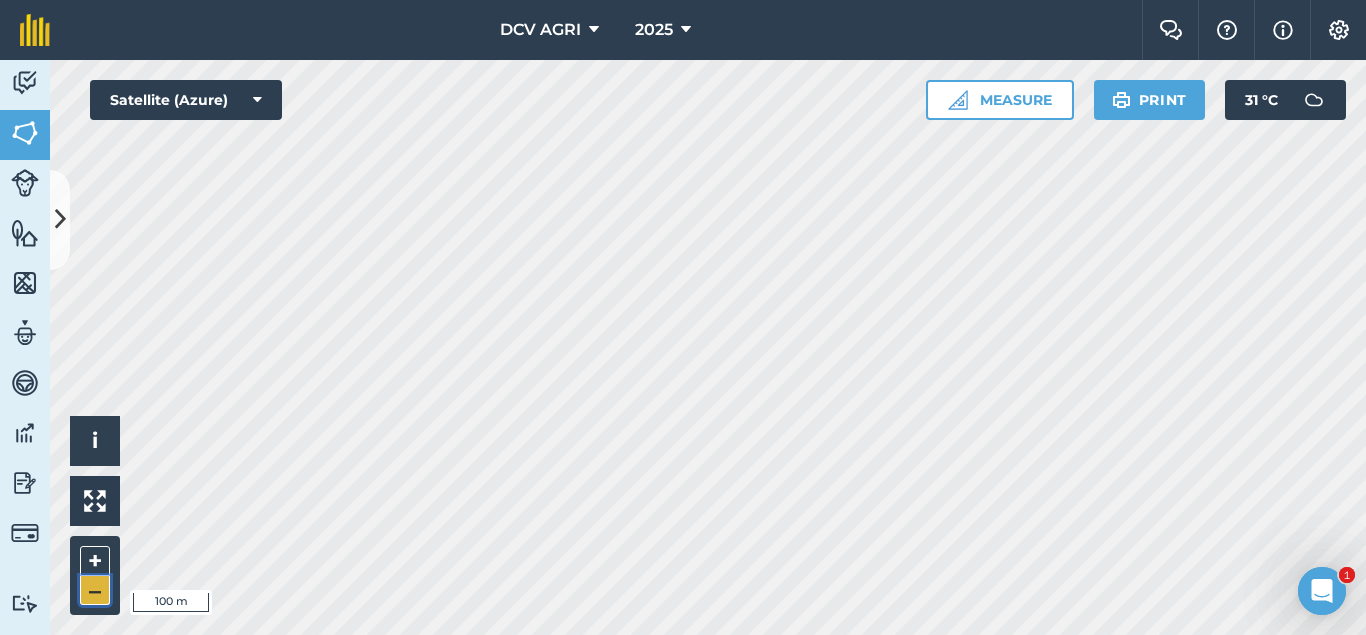 click on "–" at bounding box center [95, 590] 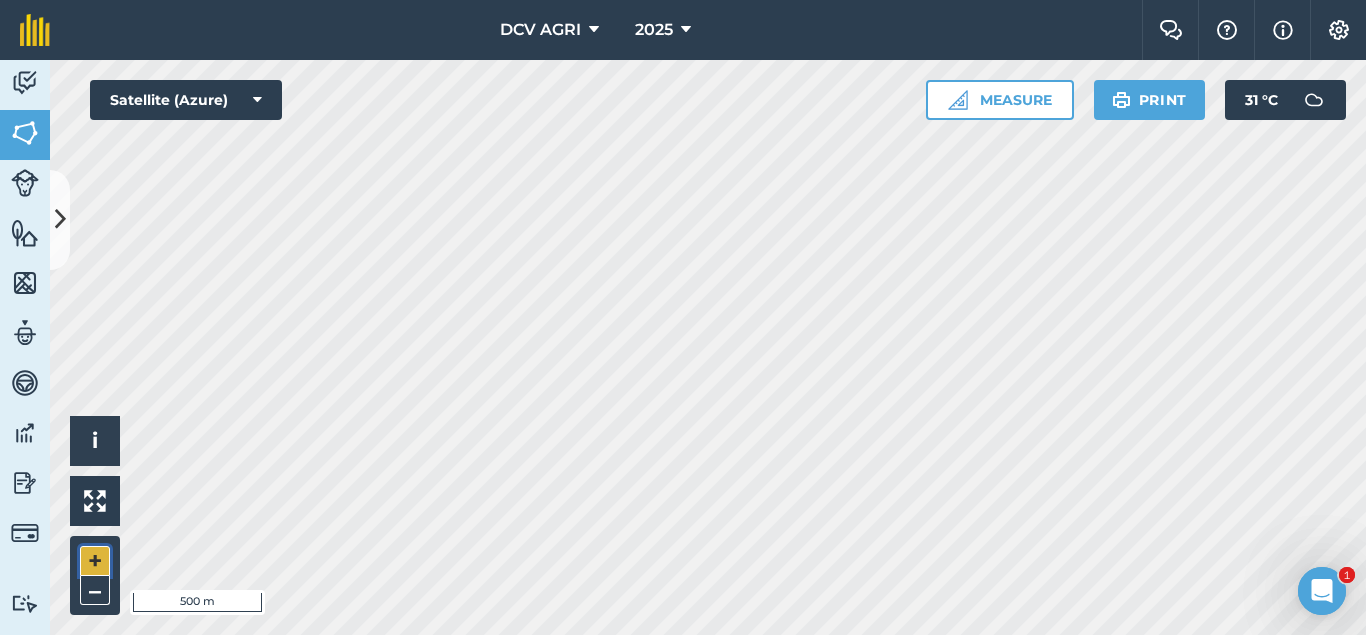 click on "+" at bounding box center (95, 561) 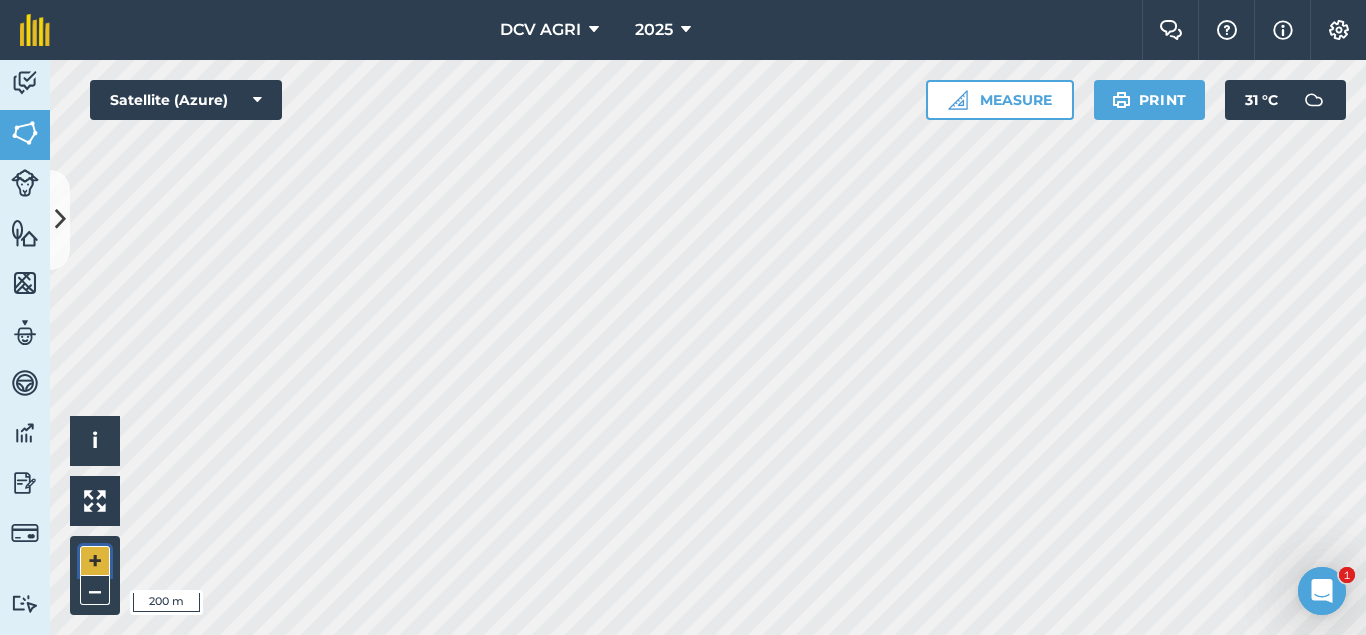 click on "+" at bounding box center (95, 561) 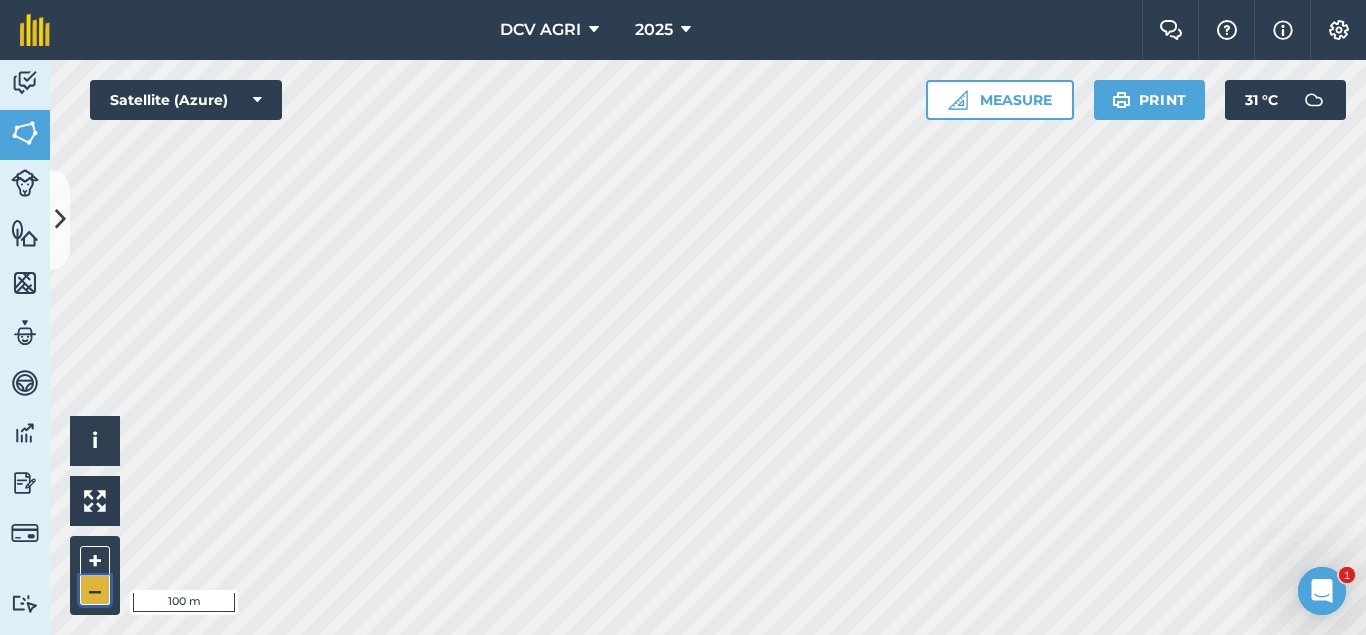 click on "–" at bounding box center [95, 590] 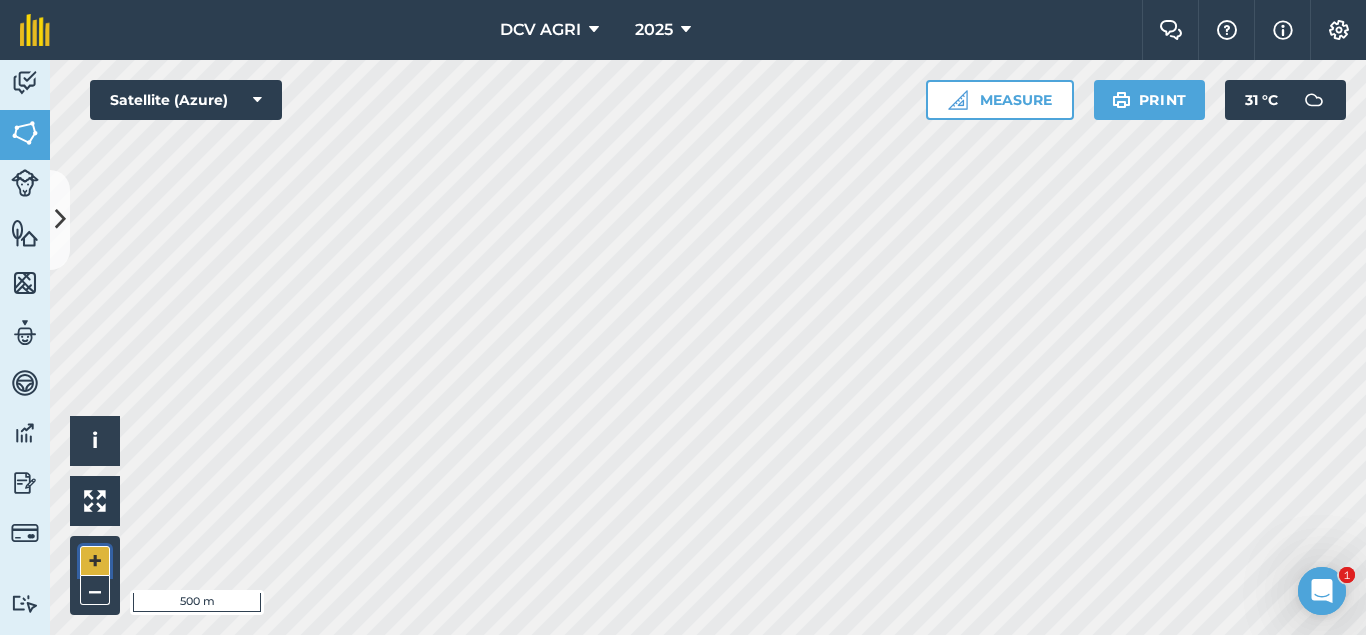 click on "+" at bounding box center (95, 561) 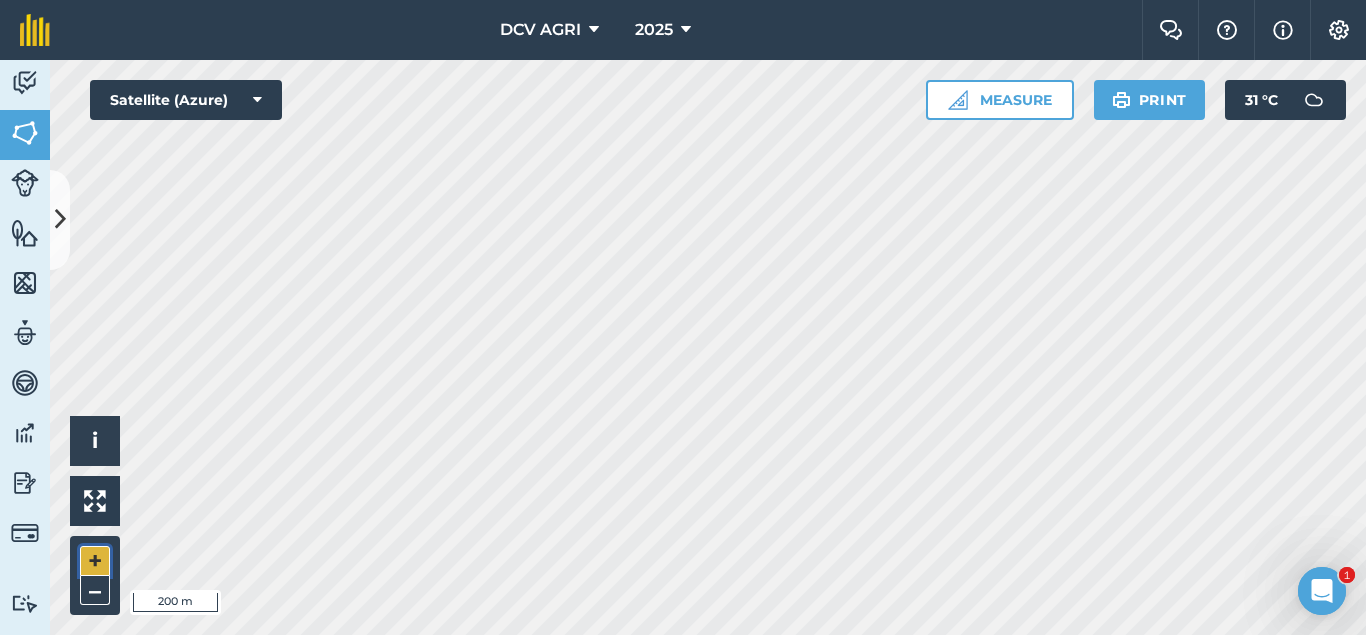 click on "+" at bounding box center (95, 561) 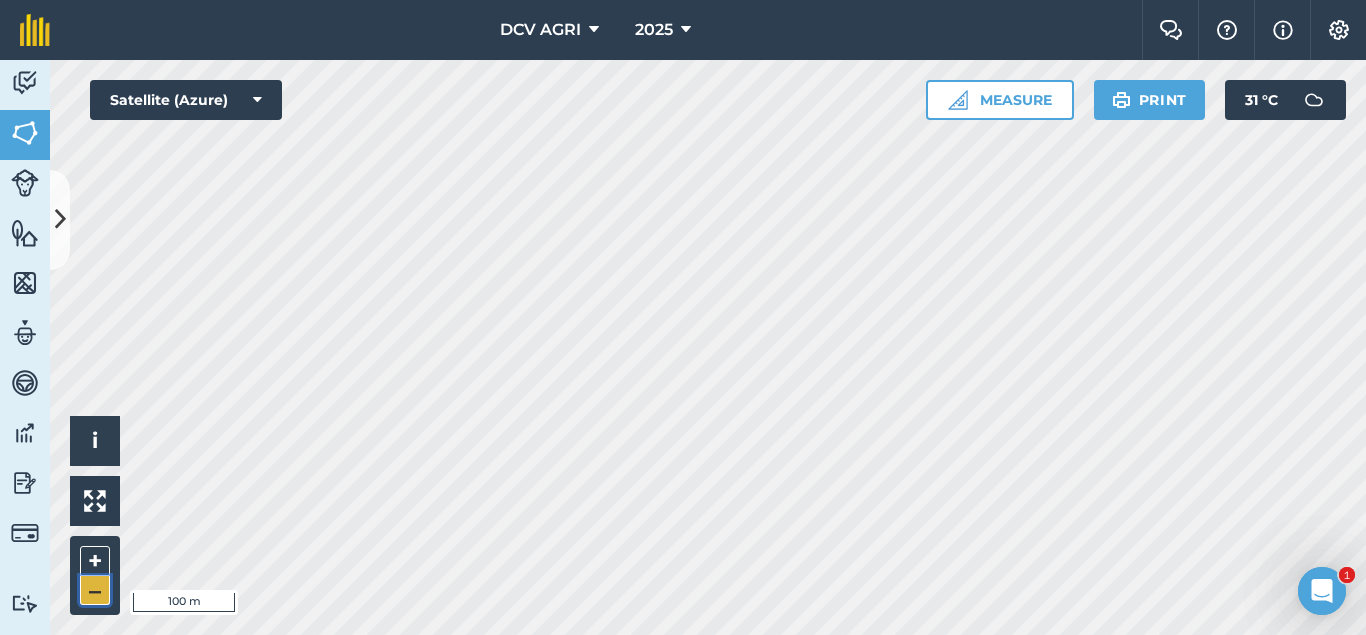 click on "–" at bounding box center (95, 590) 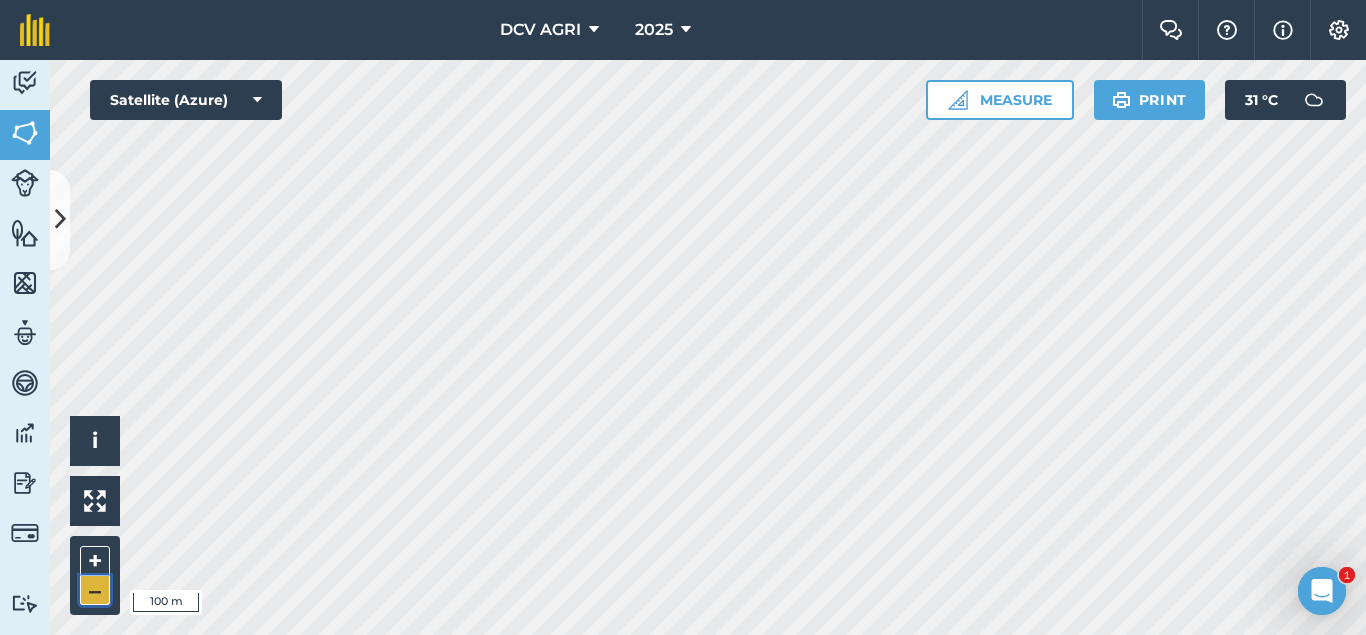 click on "–" at bounding box center (95, 590) 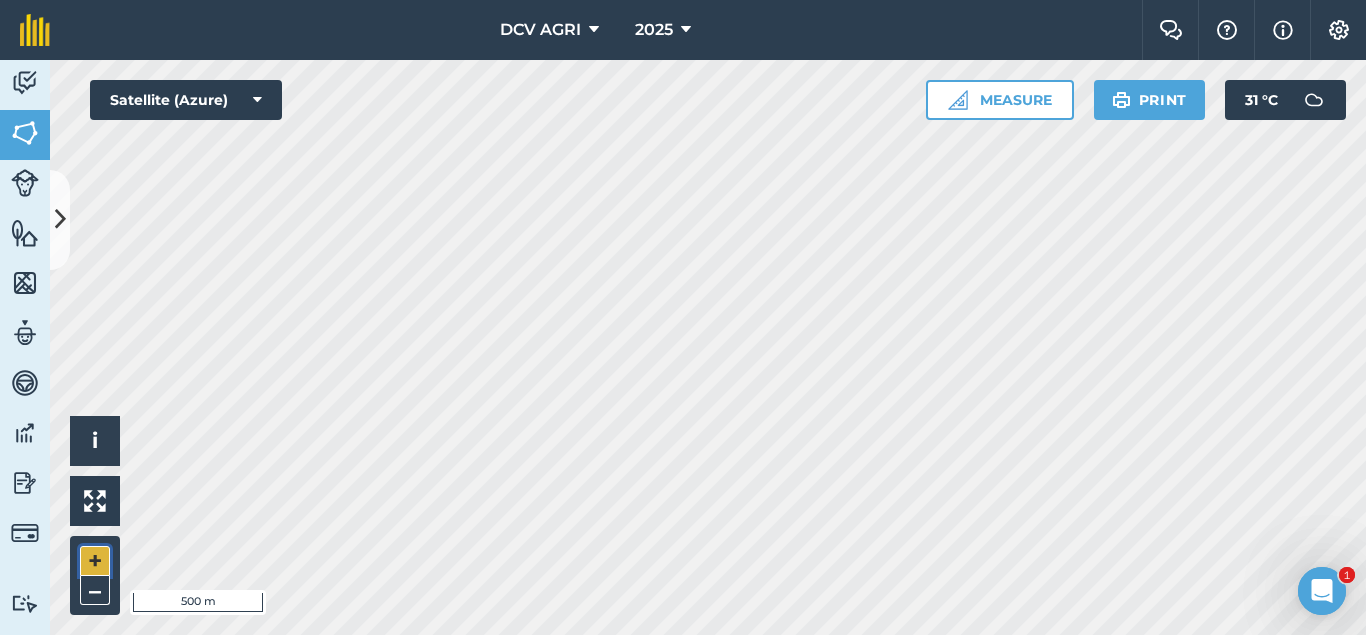 click on "+" at bounding box center (95, 561) 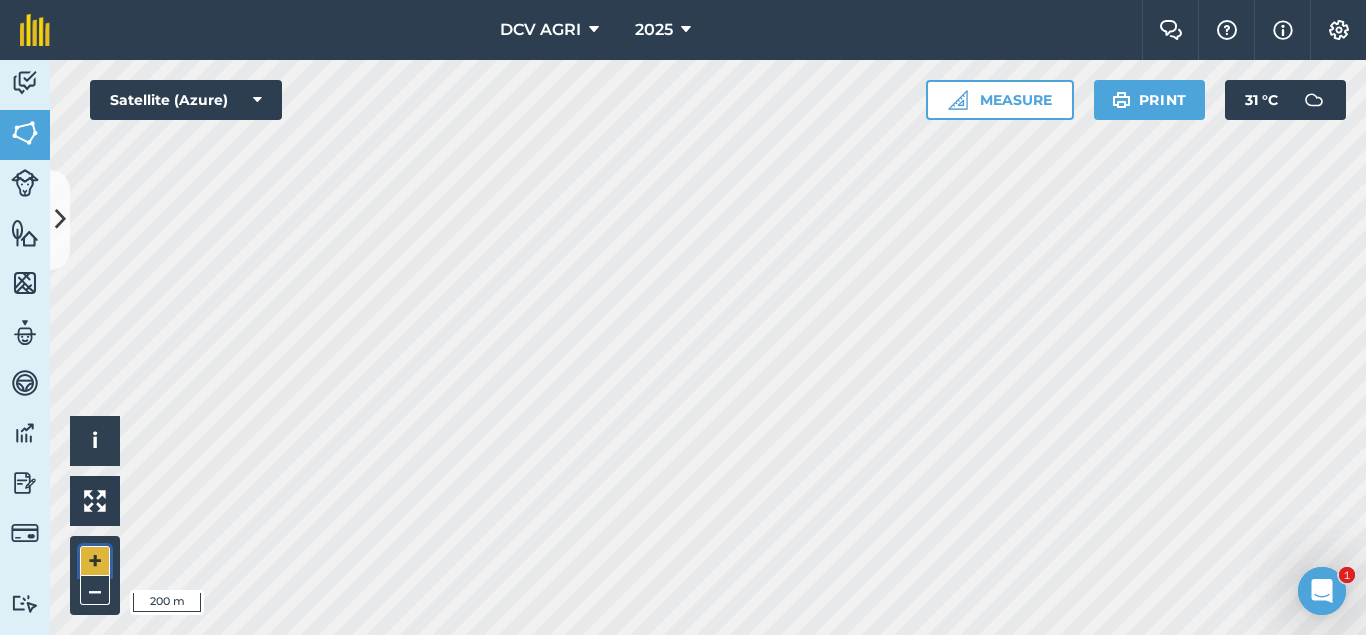 click on "+" at bounding box center (95, 561) 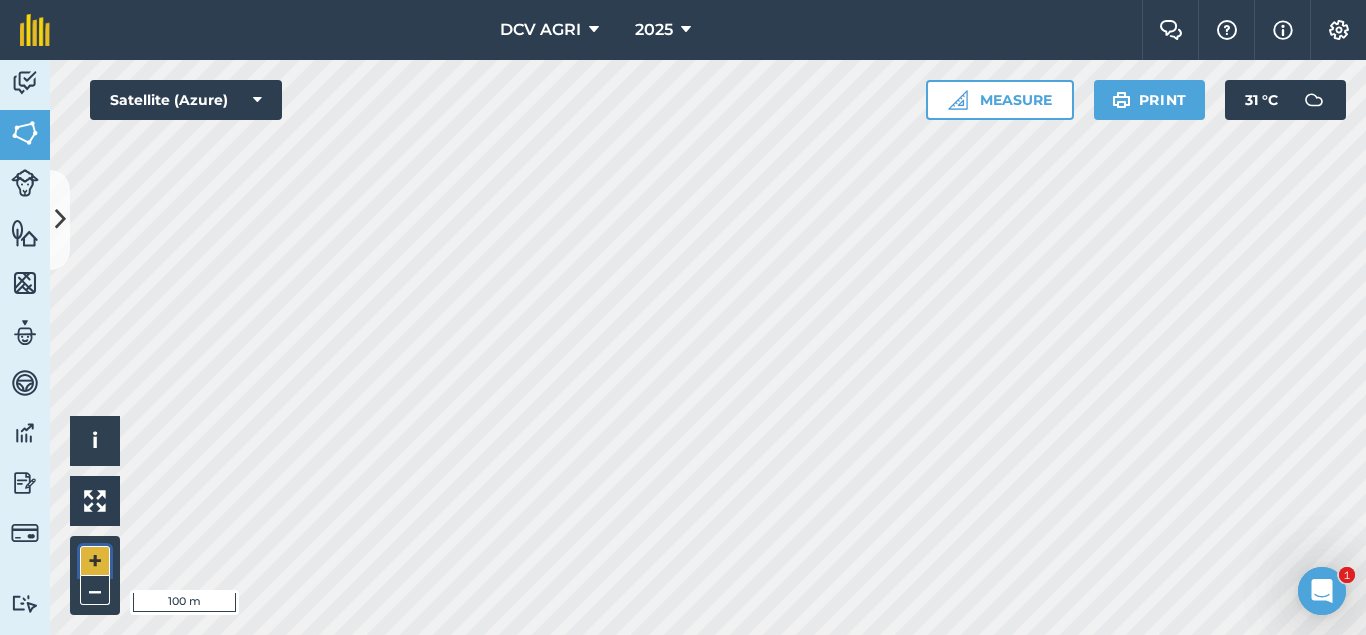 click on "+" at bounding box center (95, 561) 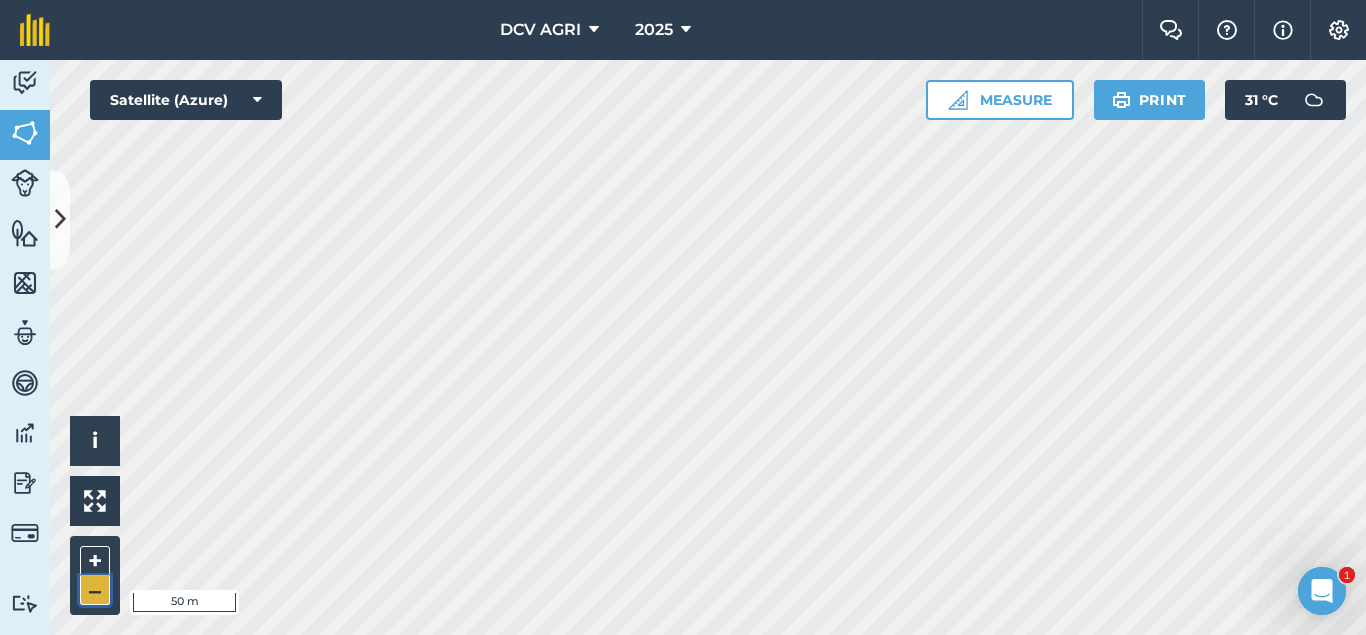 click on "–" at bounding box center [95, 590] 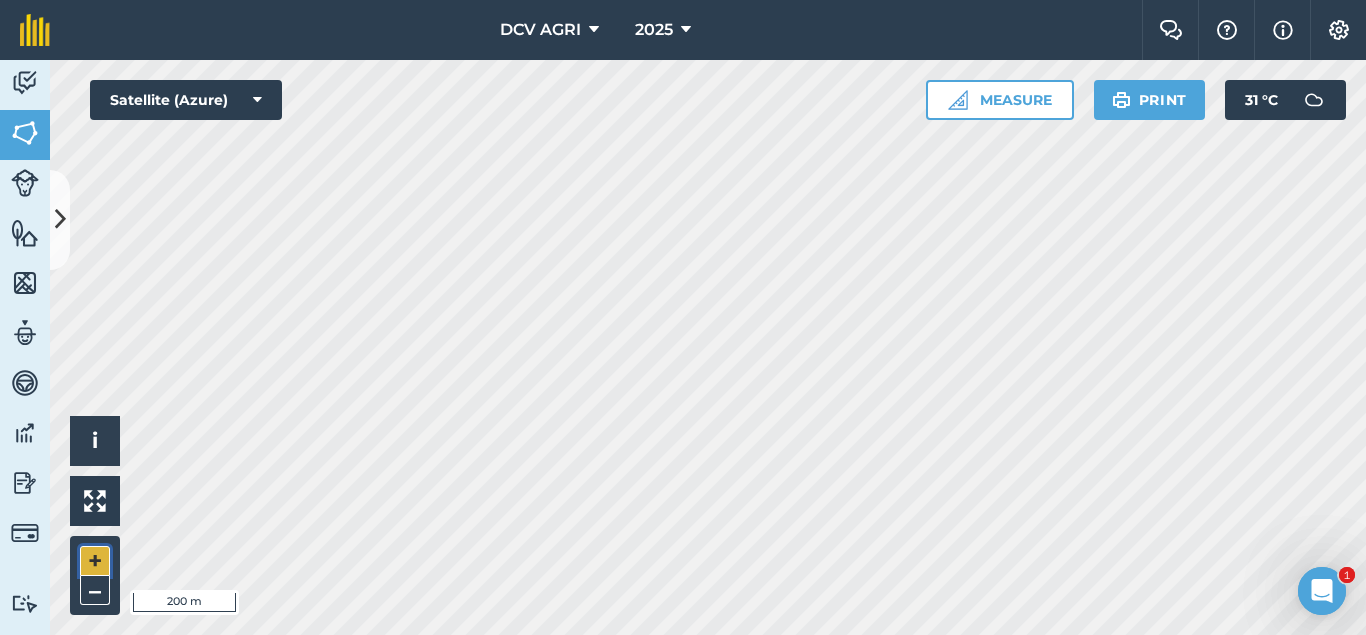 click on "+" at bounding box center (95, 561) 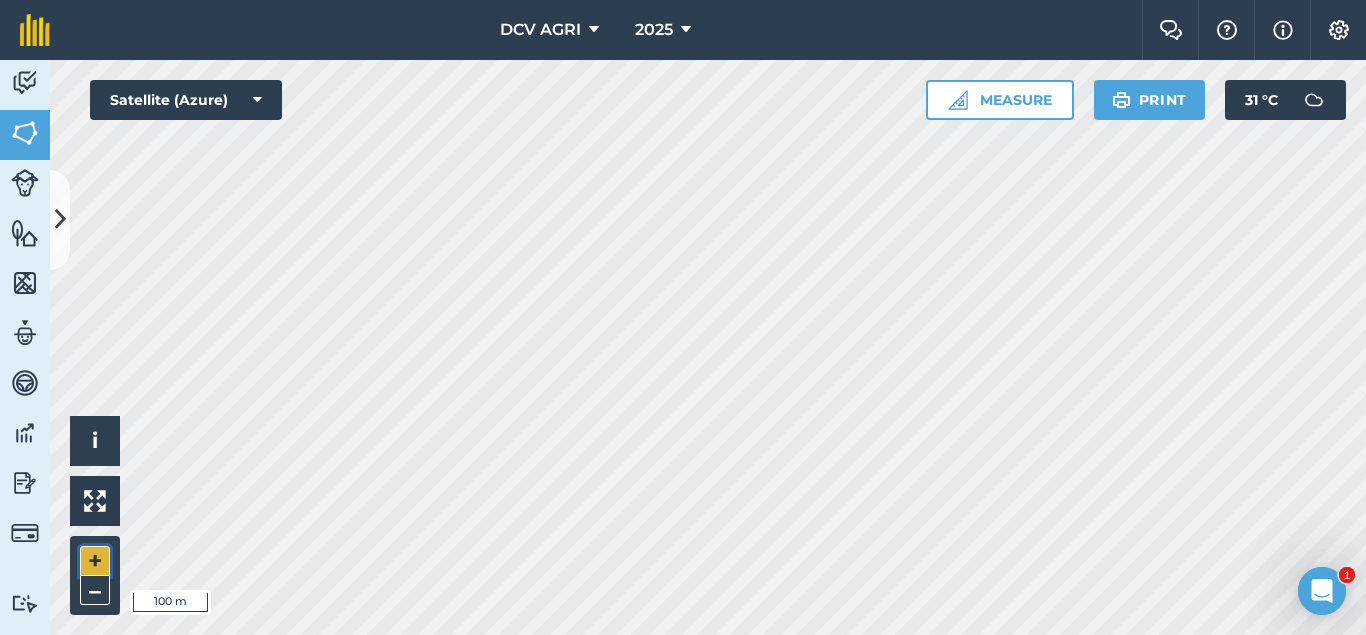 click on "+" at bounding box center [95, 561] 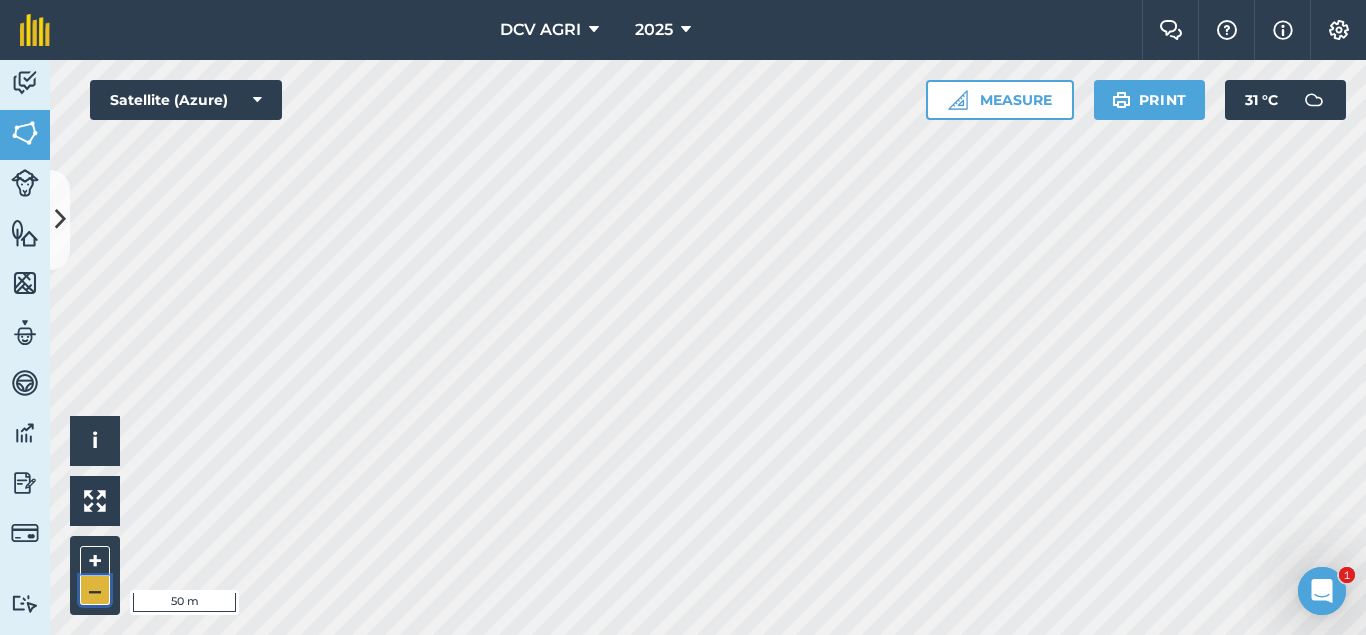click on "–" at bounding box center [95, 590] 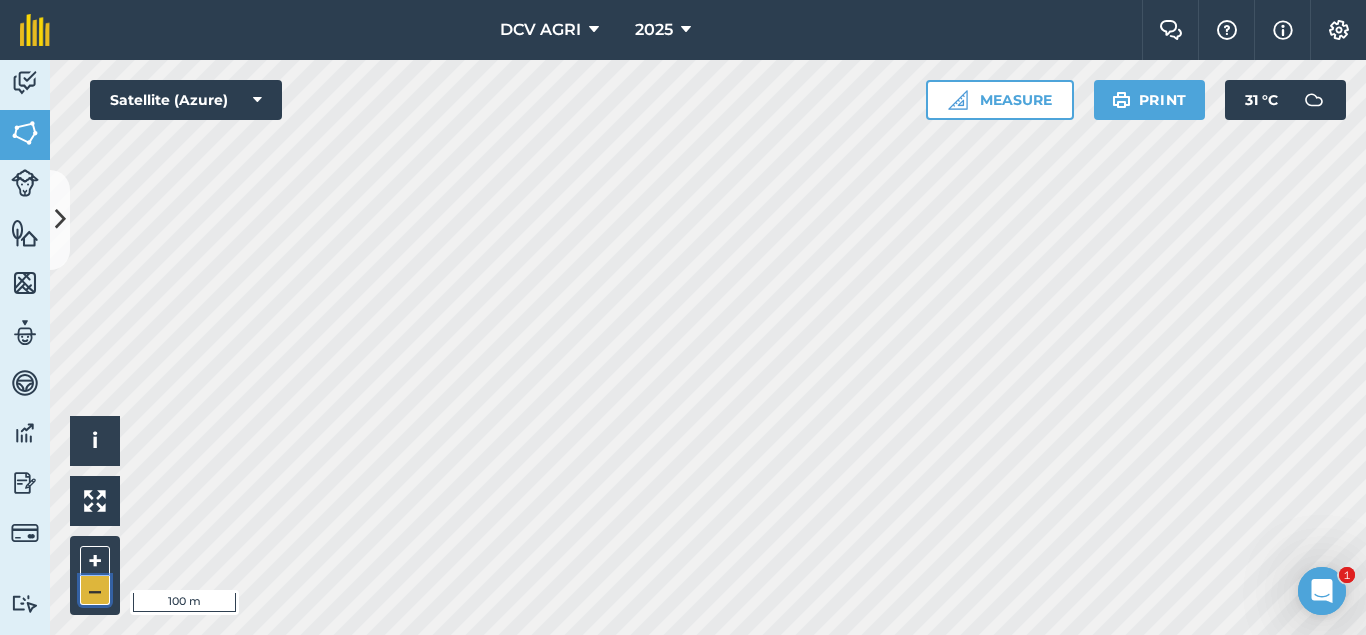 click on "–" at bounding box center [95, 590] 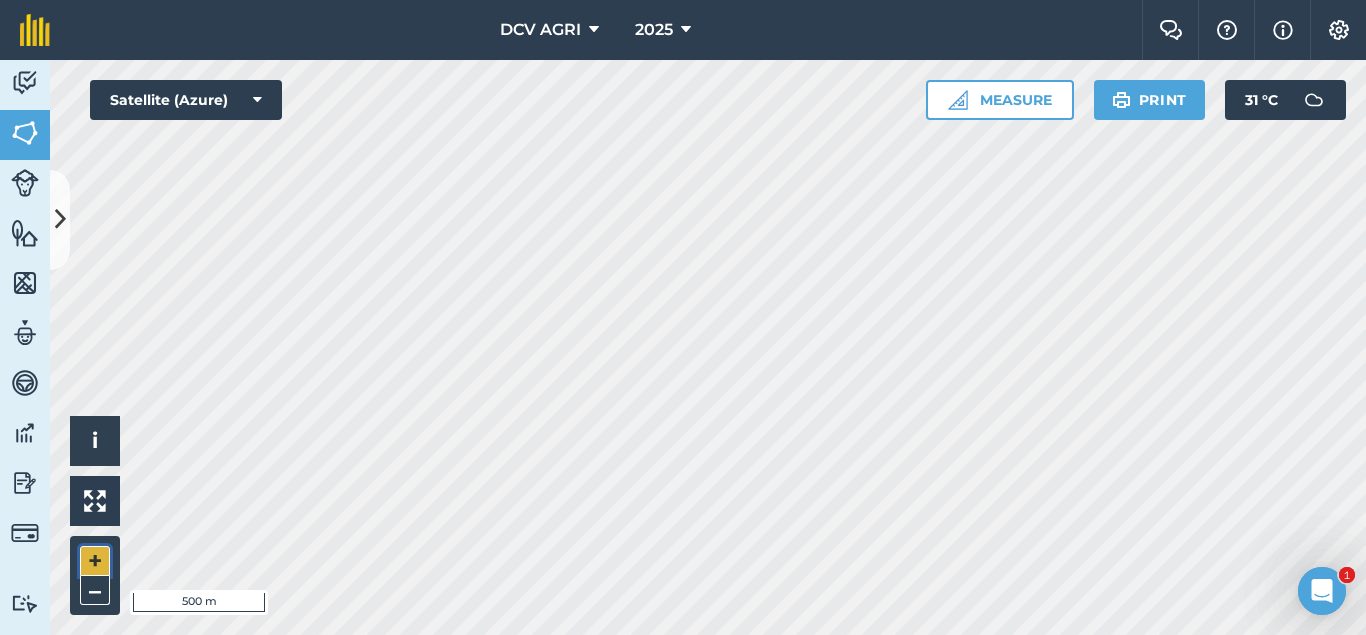 click on "+" at bounding box center [95, 561] 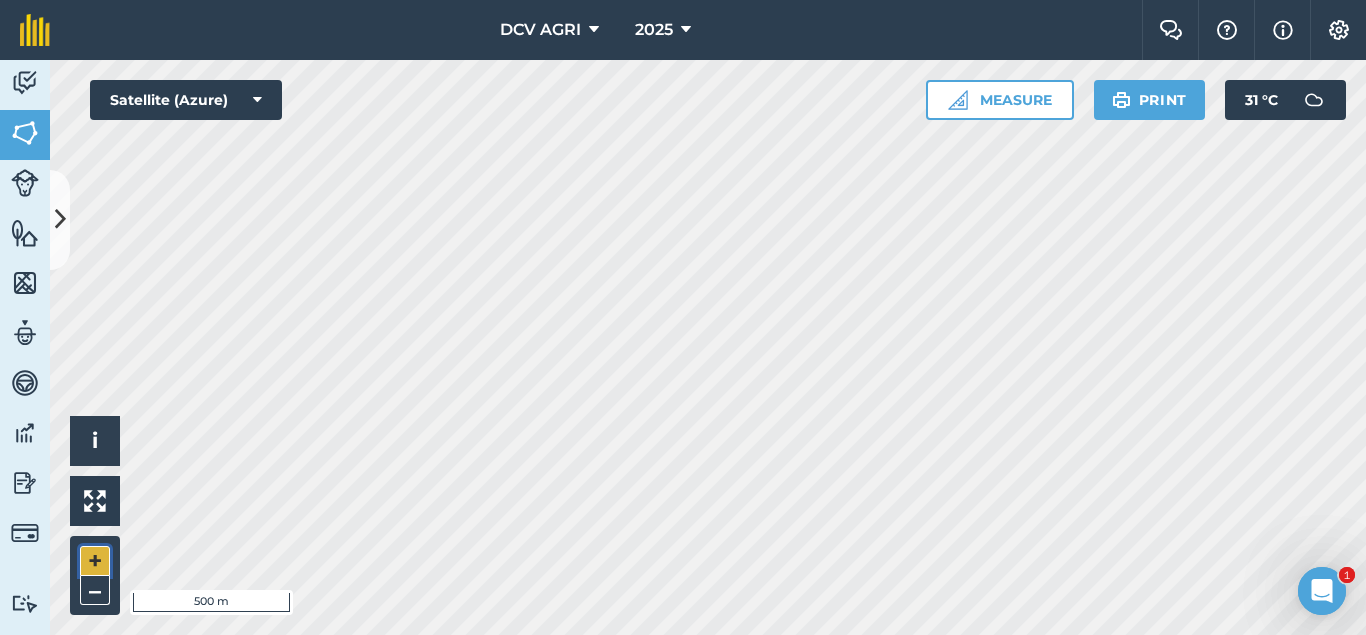 click on "+" at bounding box center (95, 561) 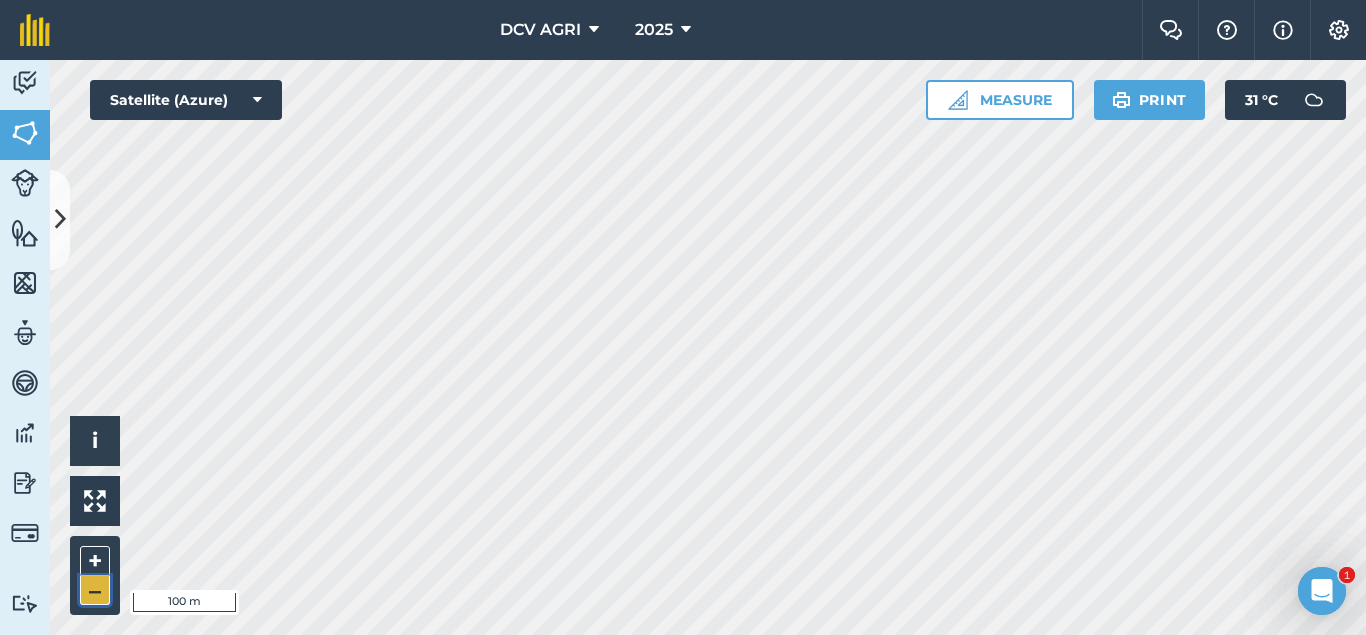 click on "–" at bounding box center (95, 590) 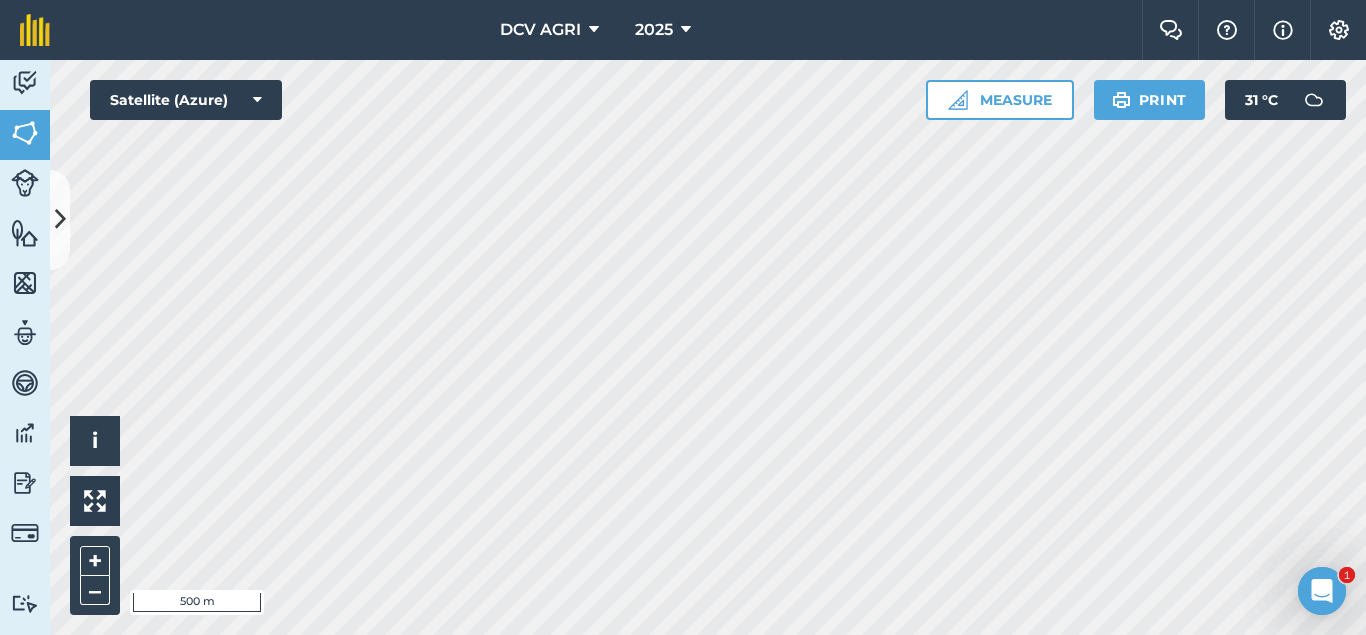 click on "DCV AGRI 2025 Farm Chat Help Info Settings DCV AGRI  -  2025 Reproduced with the permission of  Microsoft Printed on  [DATE] Field usages No usage set 011 HILUCTUGAN 012 KANAWAGAN 013 [GEOGRAPHIC_DATA] 014 POBLACION 021 ESTRERA 022 SAGKA 023 [GEOGRAPHIC_DATA]-O 024 [GEOGRAPHIC_DATA] 031 [GEOGRAPHIC_DATA] 032 [GEOGRAPHIC_DATA] 033 AGUITING 034 CANUCHI 041 MATICA-A 042 KADAUHAN 051 CAGBUHANGIN 052 CATAYUM 061 BAILAN 062 [GEOGRAPHIC_DATA][PERSON_NAME] 063 TIPIK 064 CATMON 065 SABANG BA-O 066 [PERSON_NAME] 070 [PERSON_NAME] 071 COLISAO 081 DONGHOL 083 SUMANGA 084 PATAG 090 IPIL BILLET - FEB BILLET - JAN CAPAHI CUTBACKED END OF CONTRACT H0- POOR STAND H0-FOR LOADING H0-HARVEST COMPLETED H0-HARVESTED PARTIAL H0-PLOW OUT H0-PLOWED H1-JAN H10-OCT H11-NOV H12-DEC H2-FEB H3-MAR H4-APR H5-MAY H6-JUN H7-[DATE] H8-AUG H9-SEPT H9-SEPT MANUAL - FEB MANUAL - JAN NO FLY ZONE NOT ACCESSIBLE Other Other PLANT CANE PROJECTED NURSERY R1 R10 R2 R3 R4 R5 R6 SUGARCANE TPH 30 TPH 40 TPH 50 TPH 60 TPH 70 TPH 80 V 01-105 V 02-247 V 03-171 V 07-195 V 07-66 V 08-57 V 1683 / 07-66 V 2002-0359 V 2003-1895 V 84-524" at bounding box center (683, 317) 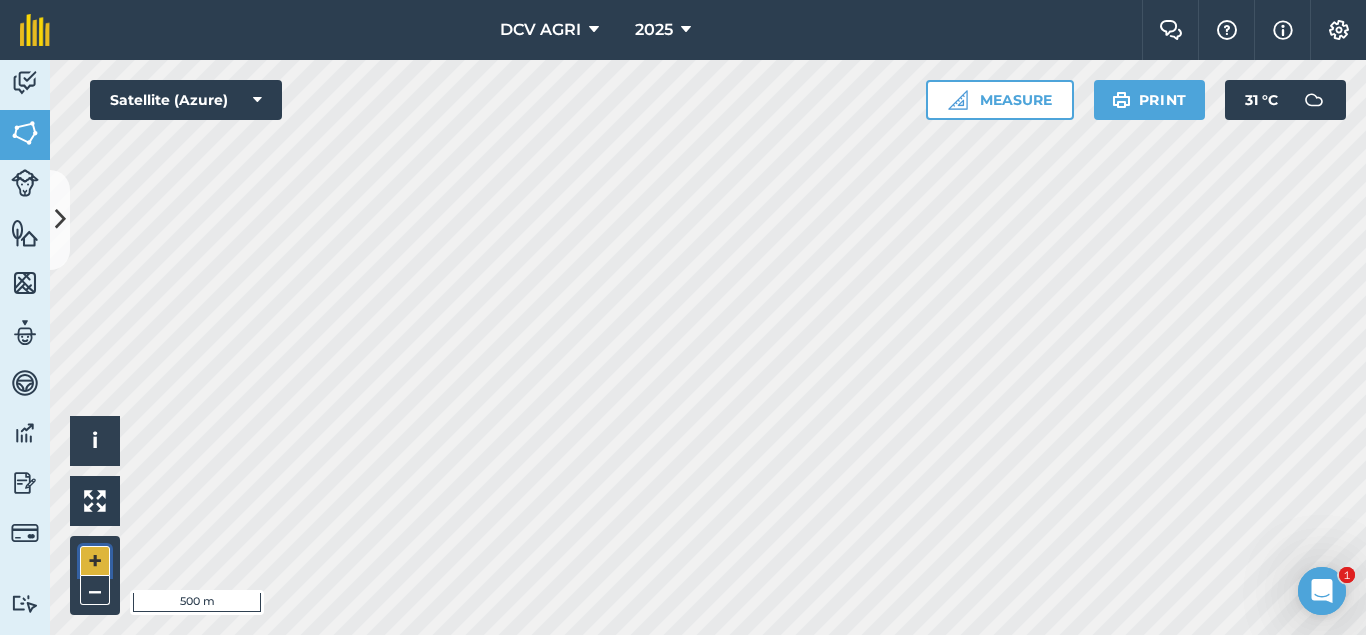 click on "+" at bounding box center [95, 561] 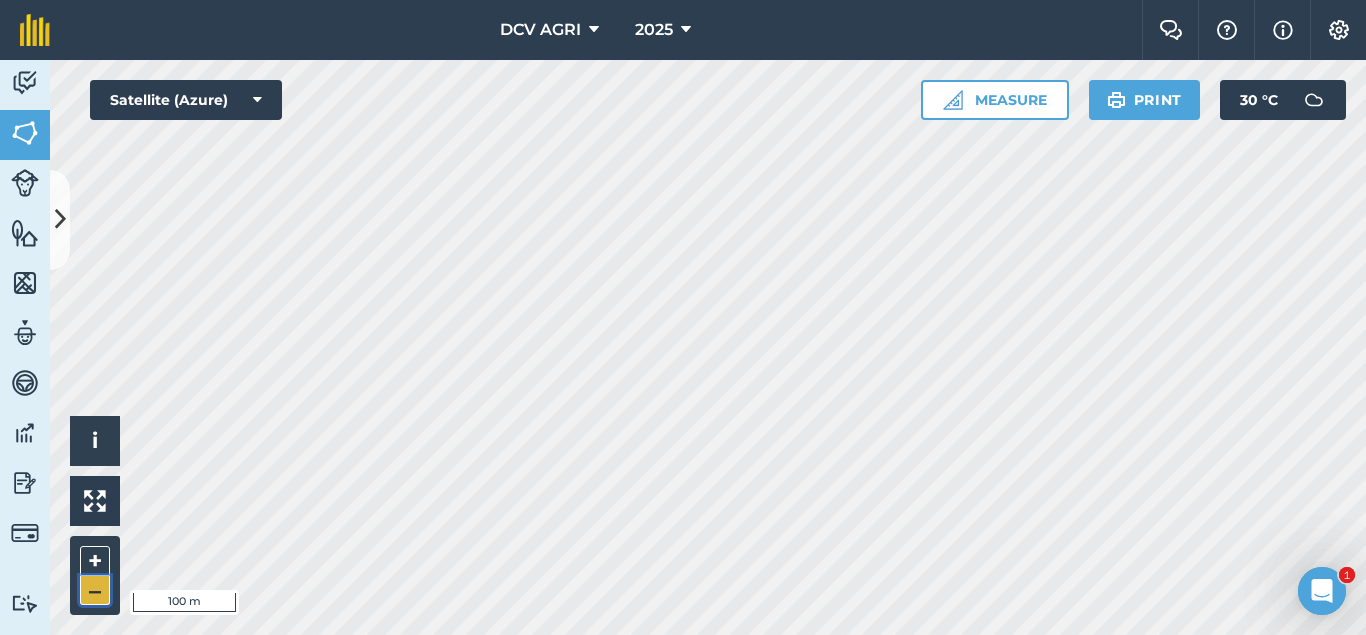 click on "–" at bounding box center [95, 590] 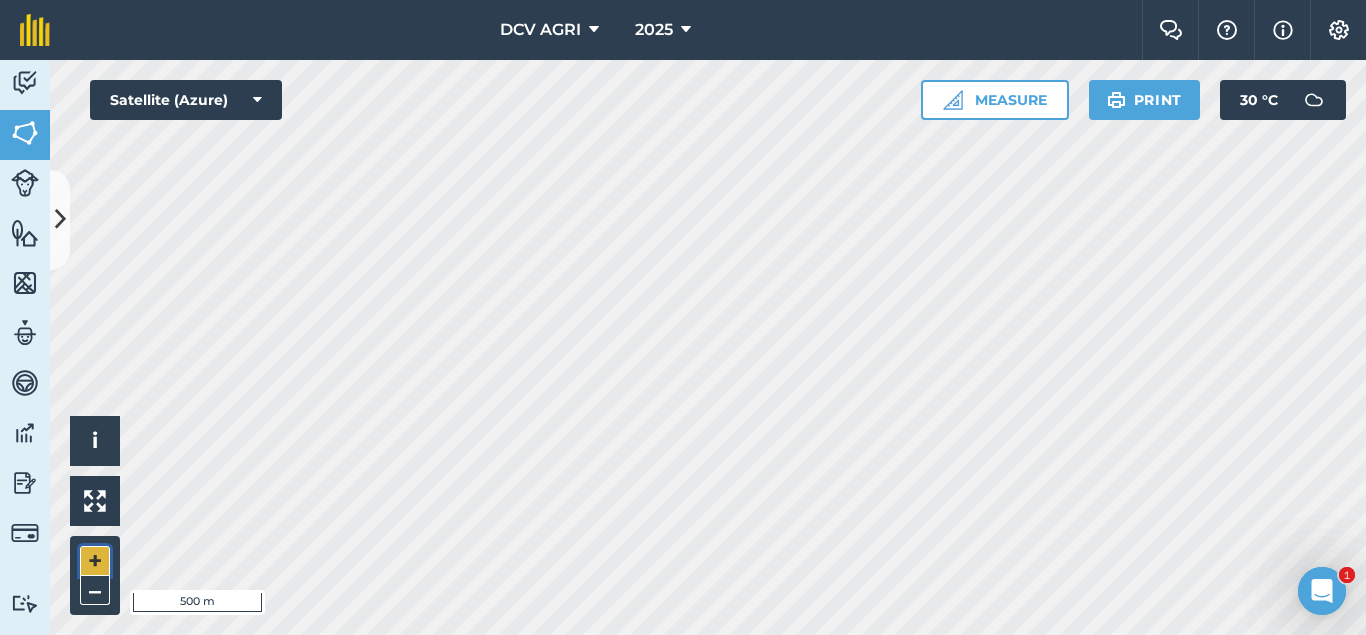 click on "+" at bounding box center [95, 561] 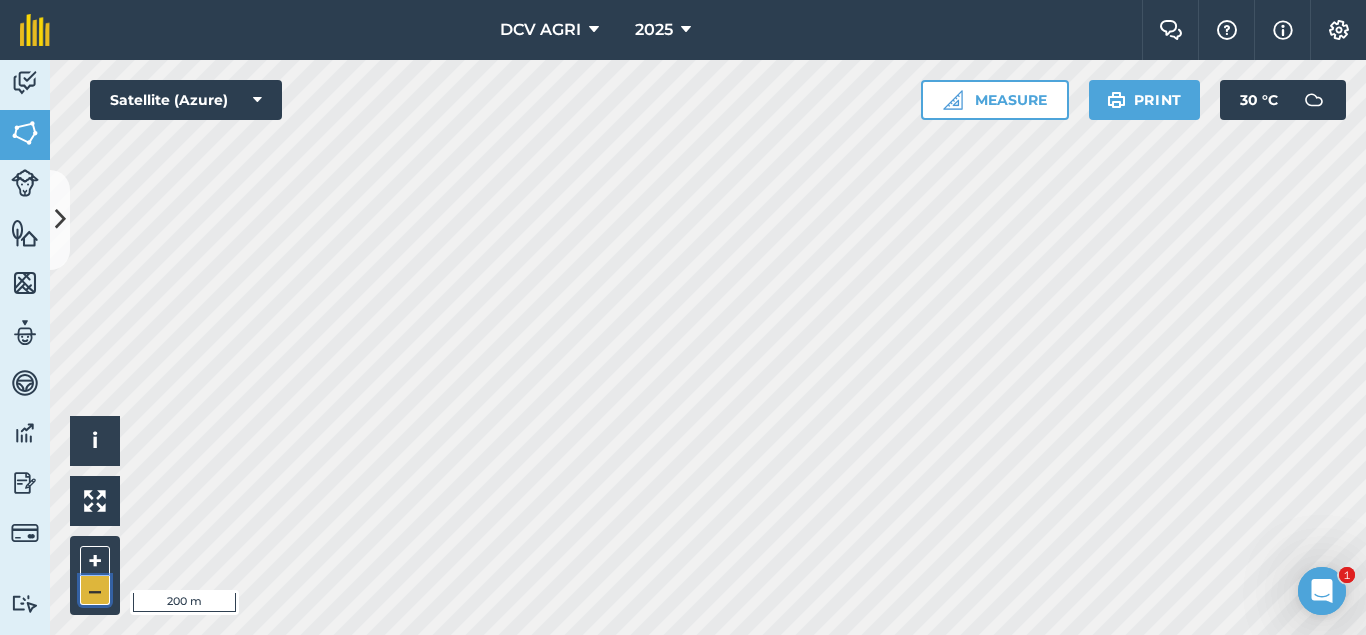 click on "–" at bounding box center [95, 590] 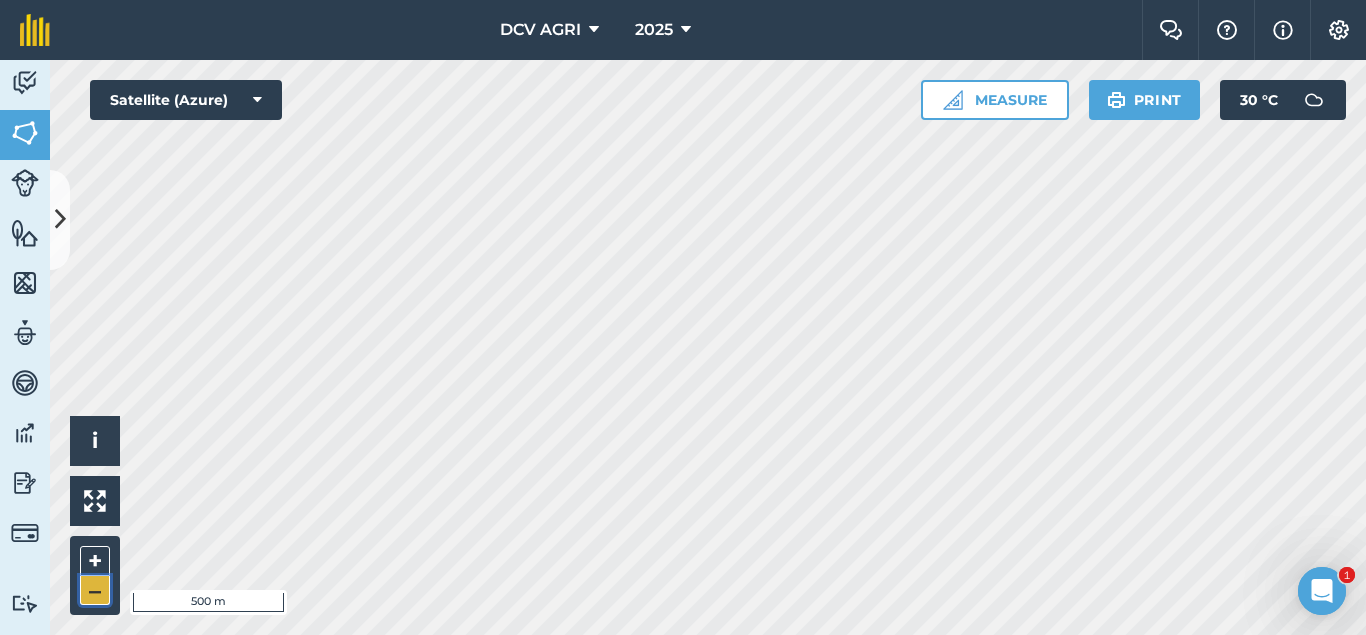 click on "–" at bounding box center [95, 590] 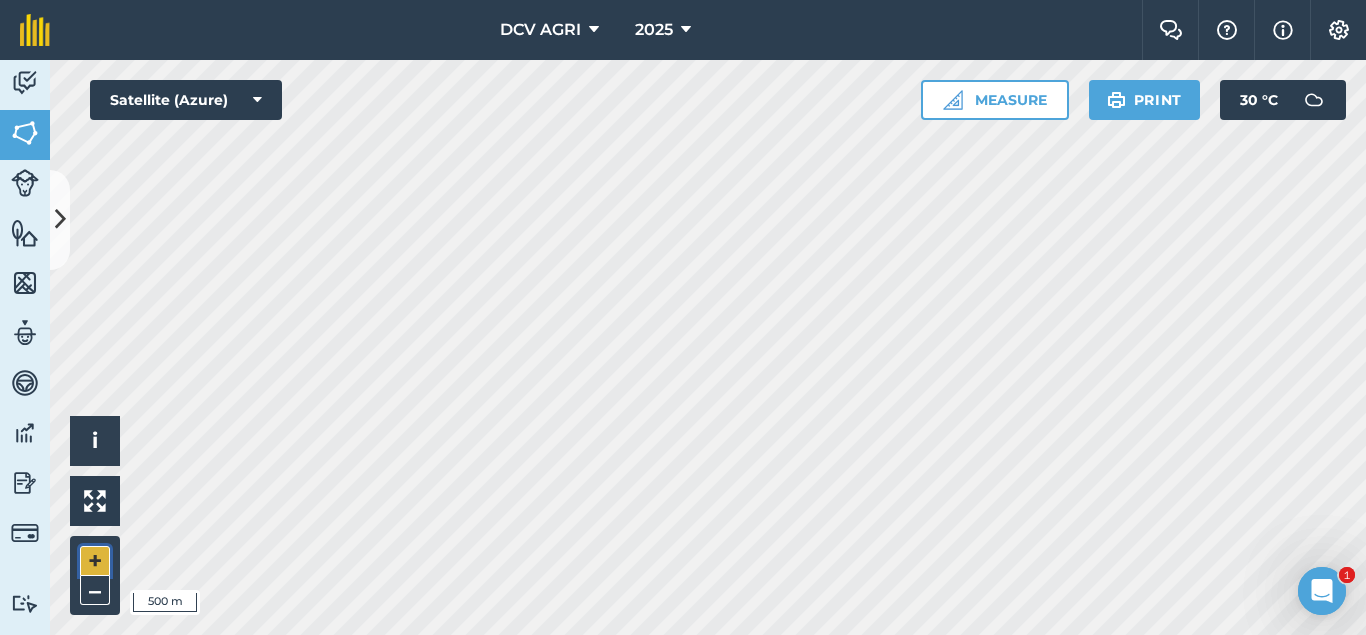 click on "+" at bounding box center (95, 561) 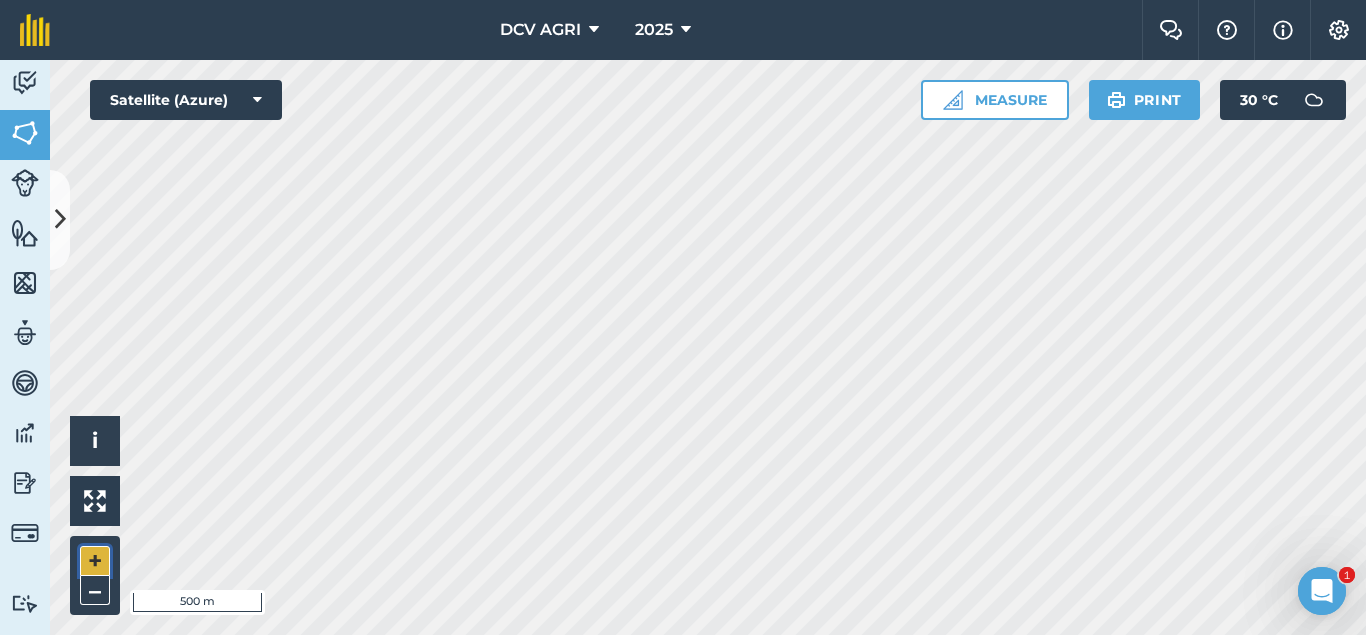 click on "+" at bounding box center (95, 561) 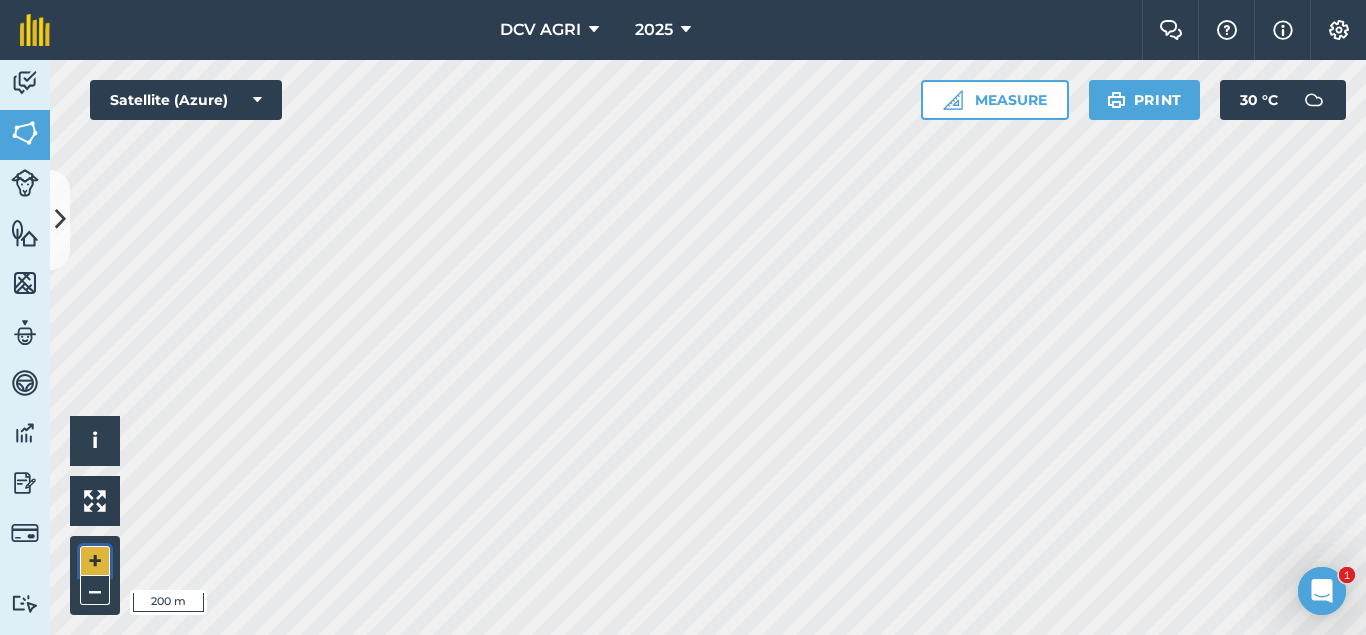 click on "+" at bounding box center (95, 561) 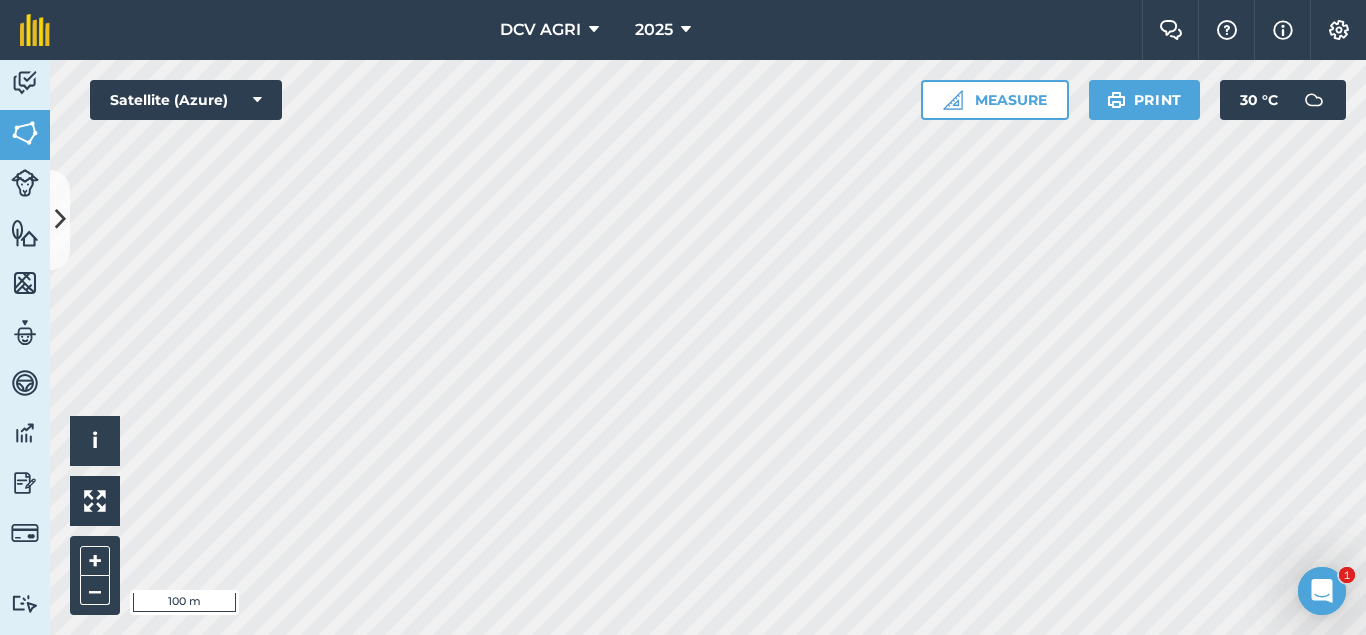 click on "DCV AGRI 2025 Farm Chat Help Info Settings DCV AGRI  -  2025 Reproduced with the permission of  Microsoft Printed on  [DATE] Field usages No usage set 011 HILUCTUGAN 012 KANAWAGAN 013 [GEOGRAPHIC_DATA] 014 POBLACION 021 ESTRERA 022 SAGKA 023 [GEOGRAPHIC_DATA]-O 024 [GEOGRAPHIC_DATA] 031 [GEOGRAPHIC_DATA] 032 [GEOGRAPHIC_DATA] 033 AGUITING 034 CANUCHI 041 MATICA-A 042 KADAUHAN 051 CAGBUHANGIN 052 CATAYUM 061 BAILAN 062 [GEOGRAPHIC_DATA][PERSON_NAME] 063 TIPIK 064 CATMON 065 SABANG BA-O 066 [PERSON_NAME] 070 [PERSON_NAME] 071 COLISAO 081 DONGHOL 083 SUMANGA 084 PATAG 090 IPIL BILLET - FEB BILLET - JAN CAPAHI CUTBACKED END OF CONTRACT H0- POOR STAND H0-FOR LOADING H0-HARVEST COMPLETED H0-HARVESTED PARTIAL H0-PLOW OUT H0-PLOWED H1-JAN H10-OCT H11-NOV H12-DEC H2-FEB H3-MAR H4-APR H5-MAY H6-JUN H7-[DATE] H8-AUG H9-SEPT H9-SEPT MANUAL - FEB MANUAL - JAN NO FLY ZONE NOT ACCESSIBLE Other Other PLANT CANE PROJECTED NURSERY R1 R10 R2 R3 R4 R5 R6 SUGARCANE TPH 30 TPH 40 TPH 50 TPH 60 TPH 70 TPH 80 V 01-105 V 02-247 V 03-171 V 07-195 V 07-66 V 08-57 V 1683 / 07-66 V 2002-0359 V 2003-1895 V 84-524" at bounding box center (683, 317) 